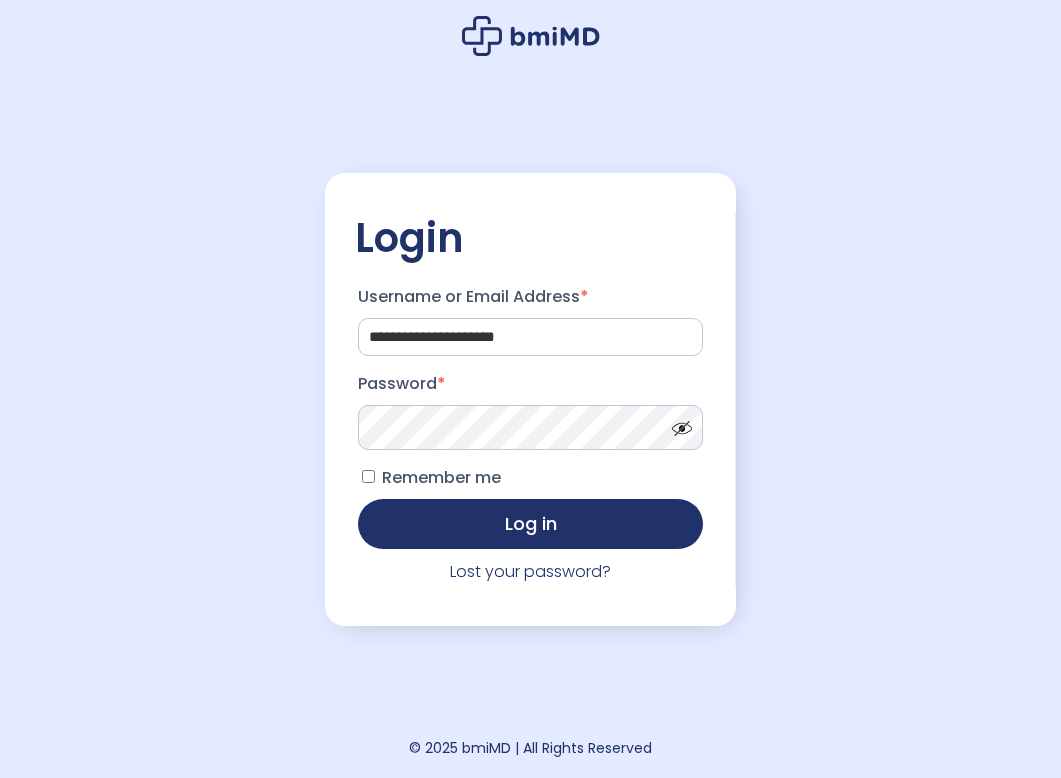 scroll, scrollTop: 0, scrollLeft: 0, axis: both 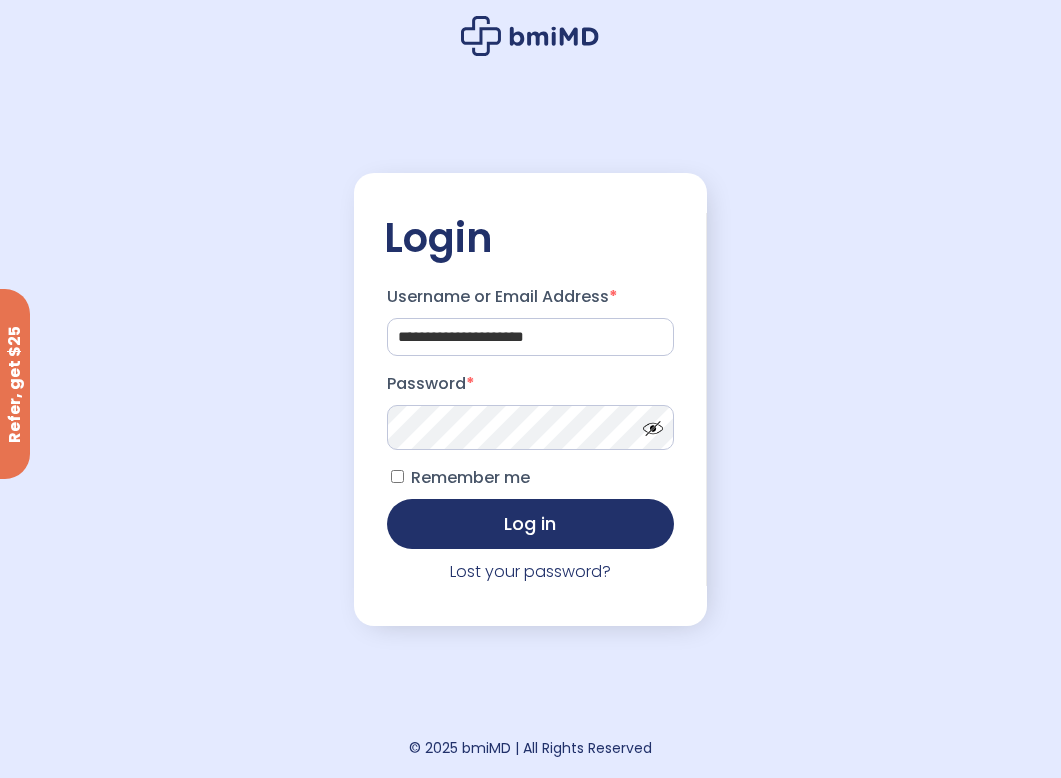 click on "Remember me" at bounding box center [470, 477] 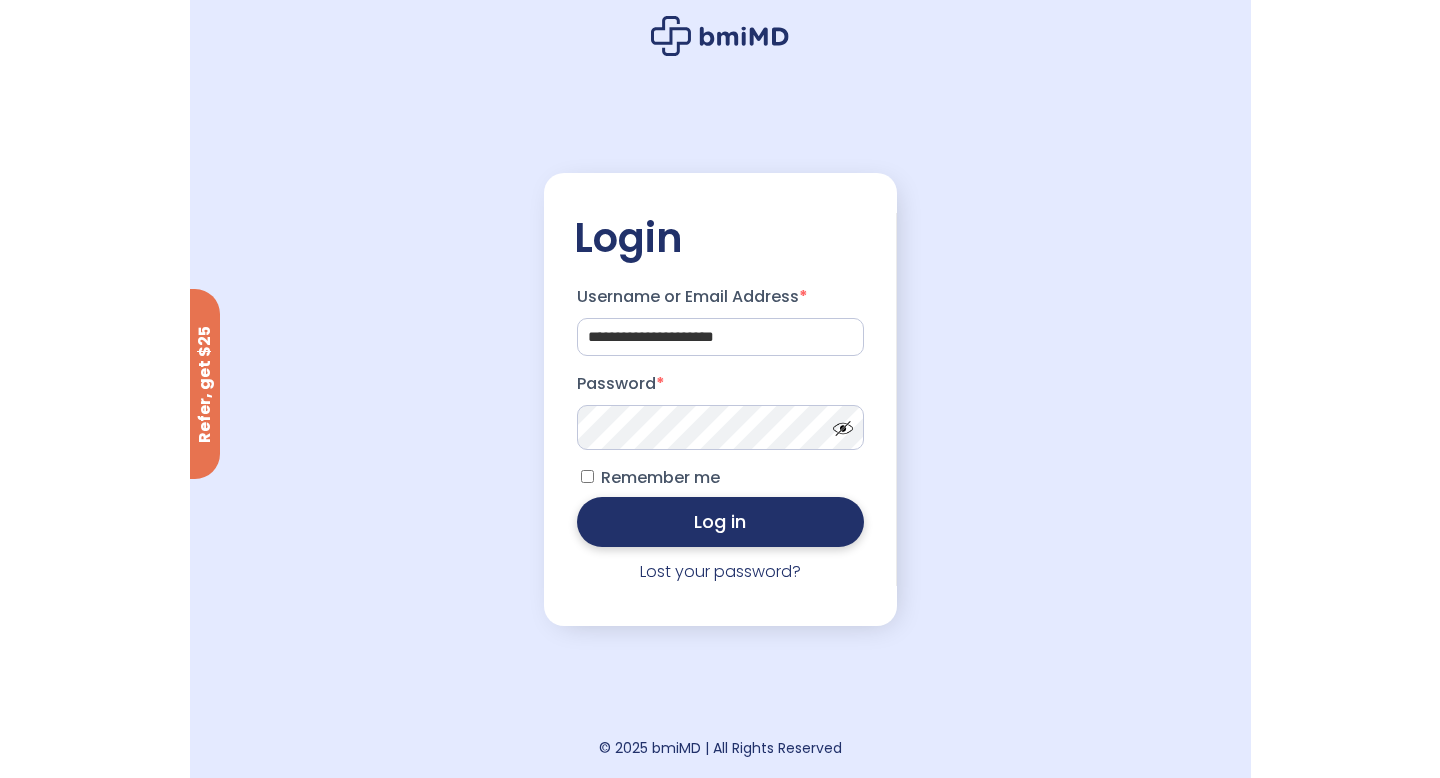 scroll, scrollTop: 0, scrollLeft: 0, axis: both 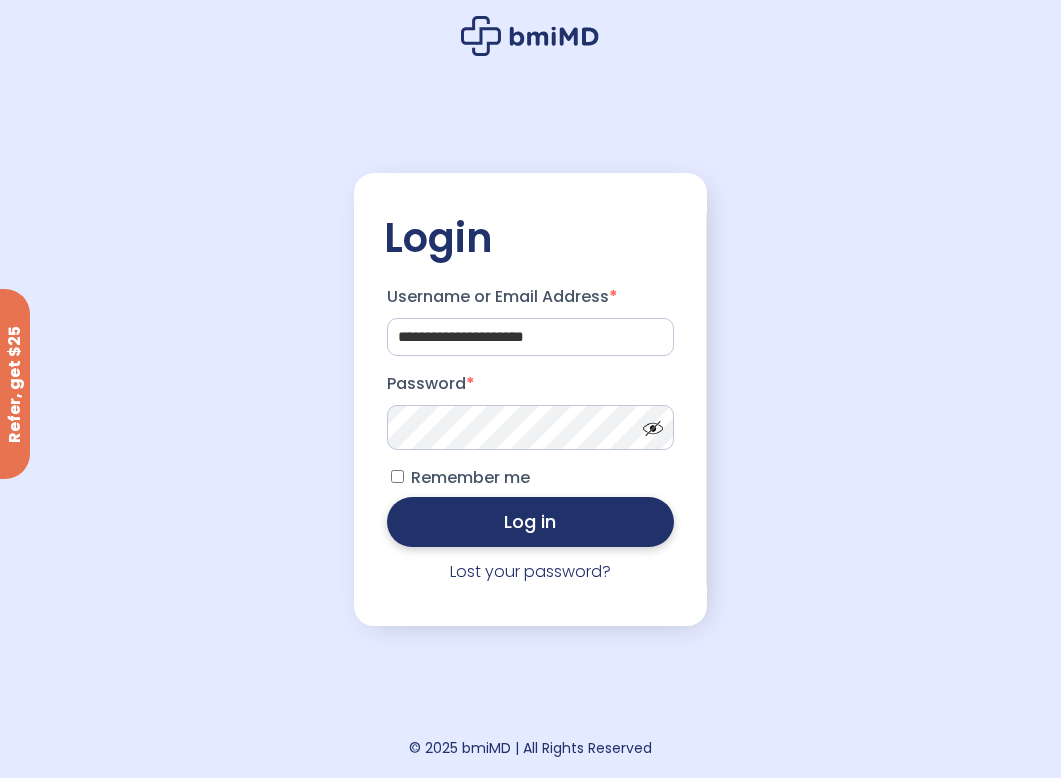 click on "Log in" at bounding box center [531, 522] 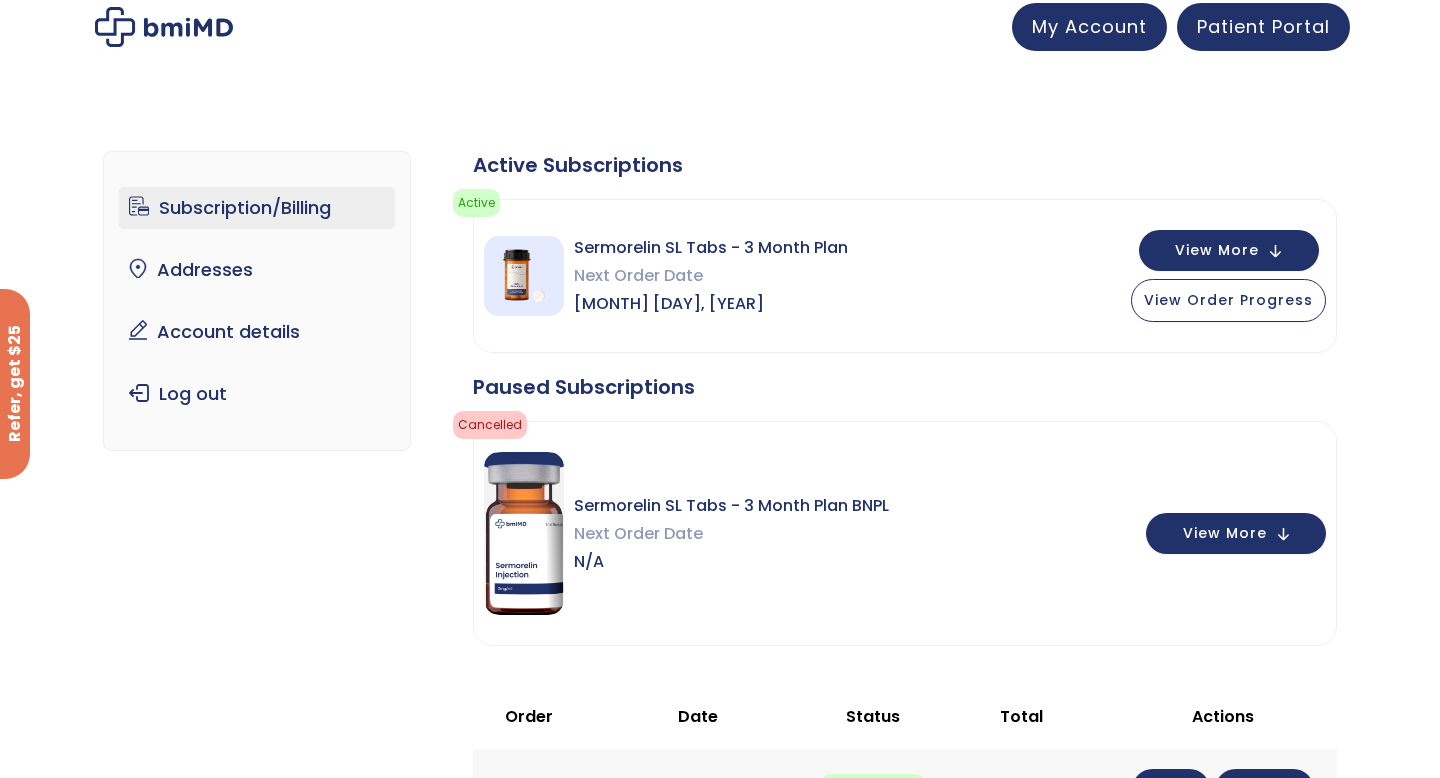 scroll, scrollTop: 20, scrollLeft: 0, axis: vertical 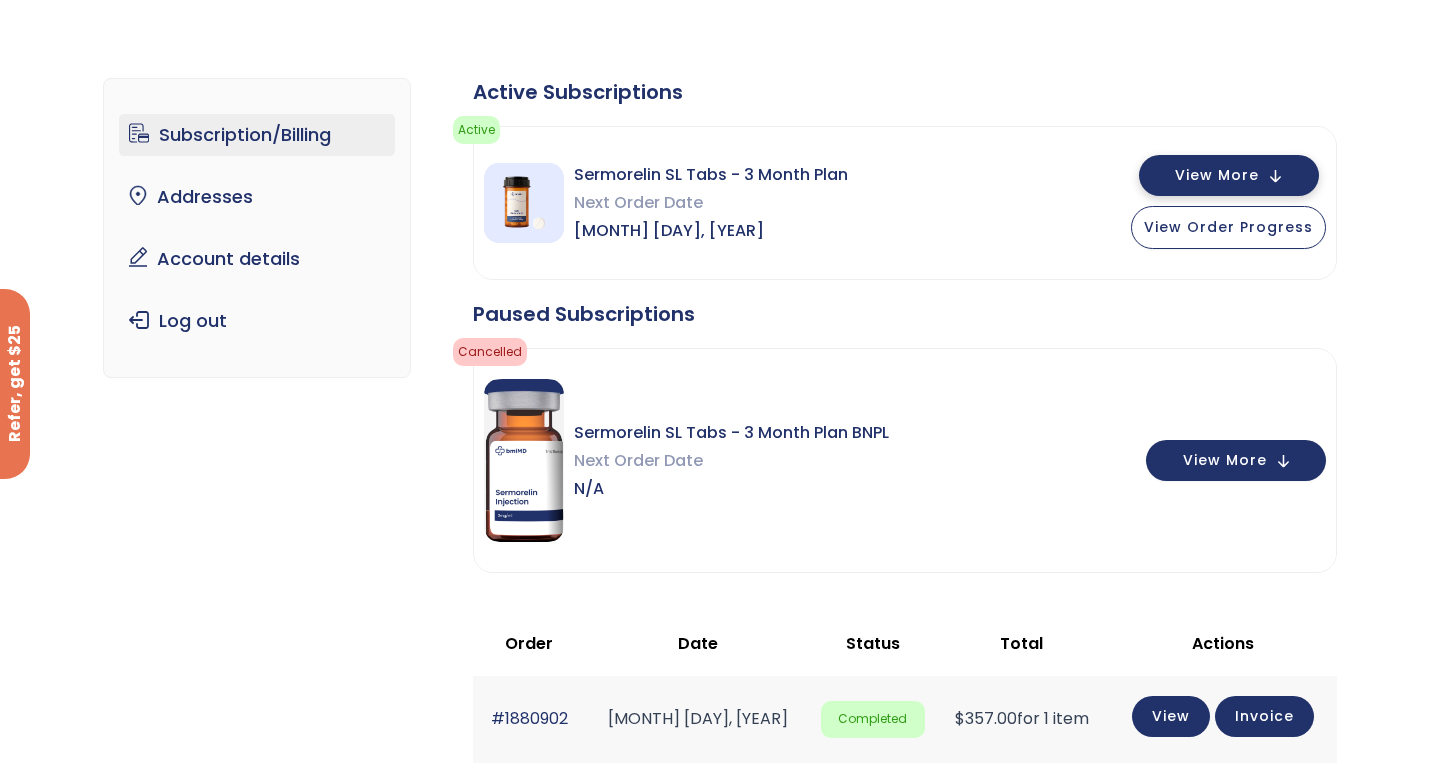click on "View More" at bounding box center [1229, 175] 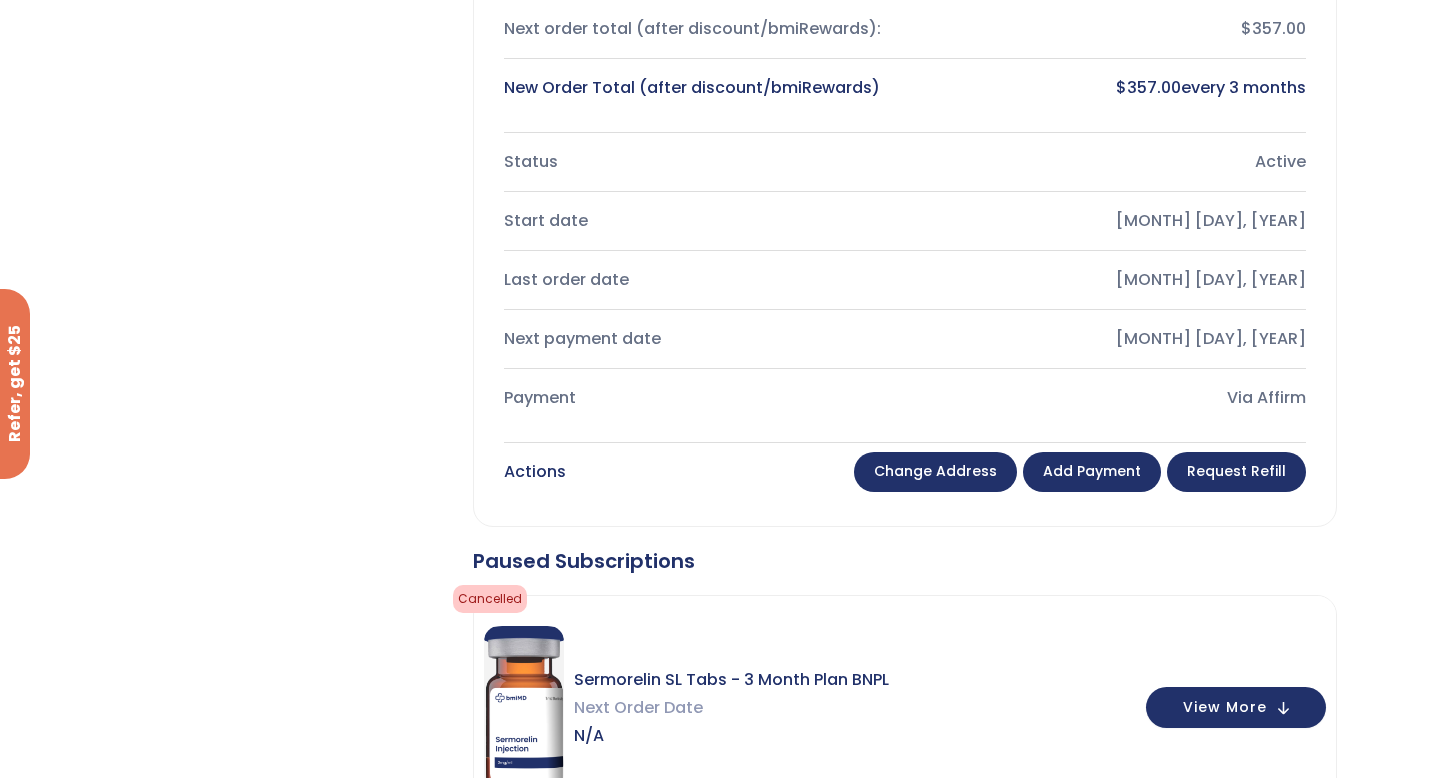 scroll, scrollTop: 614, scrollLeft: 0, axis: vertical 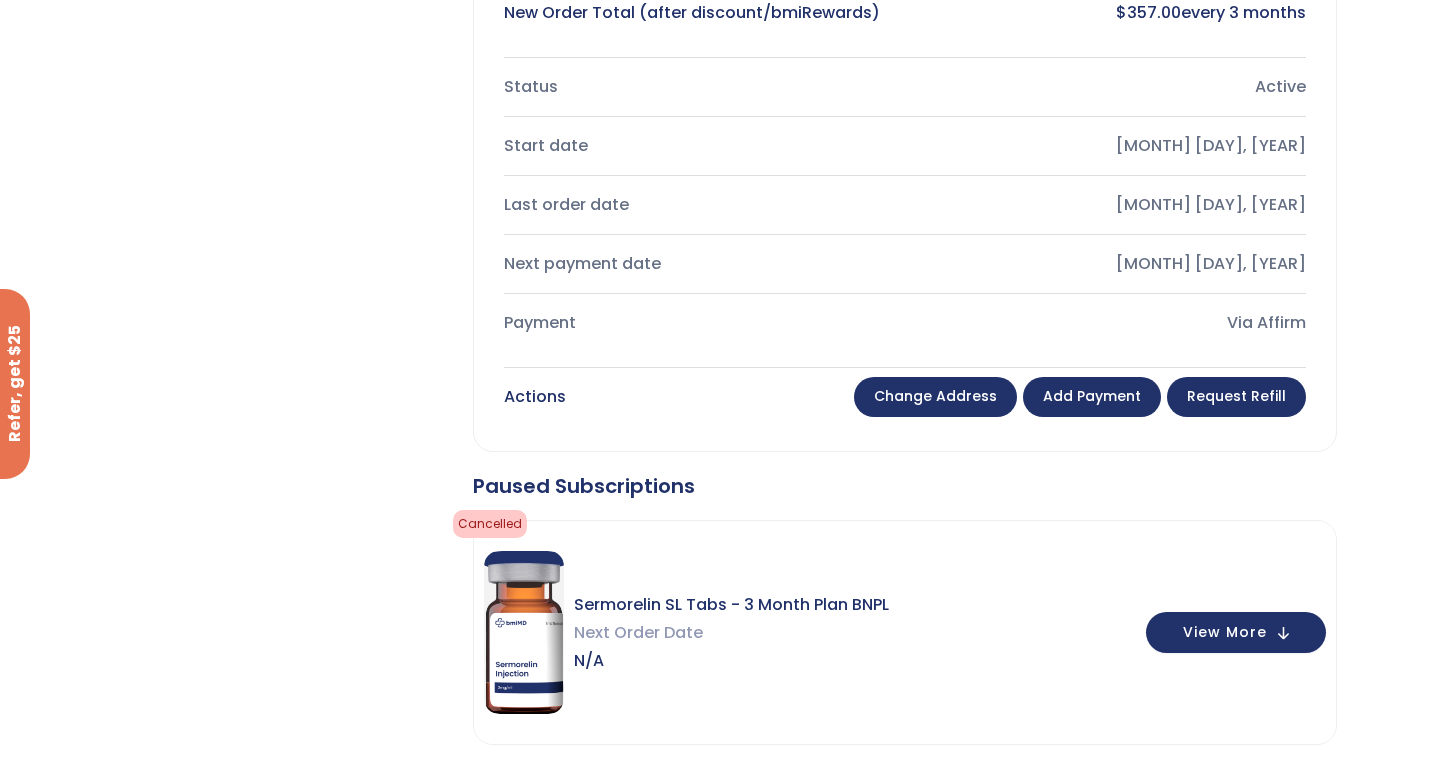 click on "Add payment" at bounding box center [1092, 397] 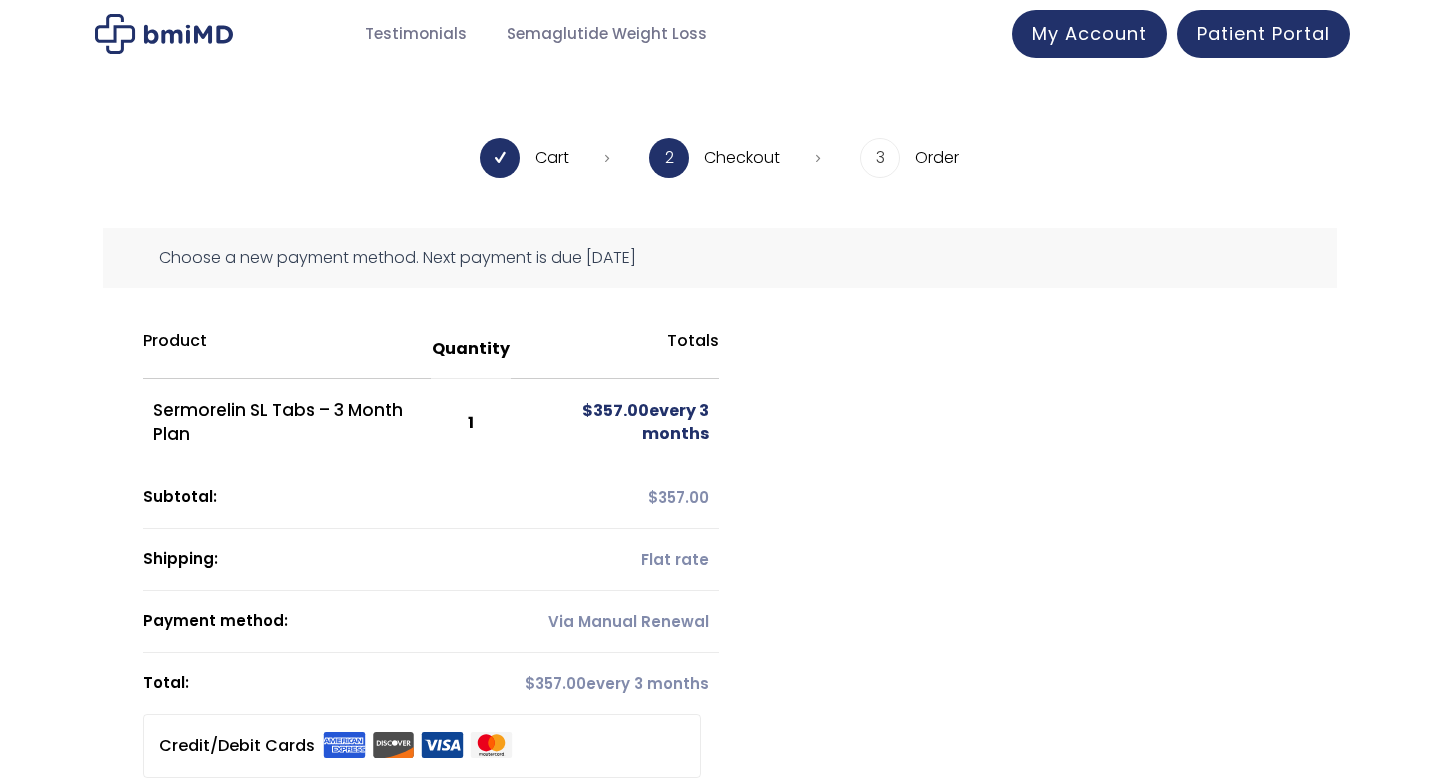 scroll, scrollTop: 104, scrollLeft: 0, axis: vertical 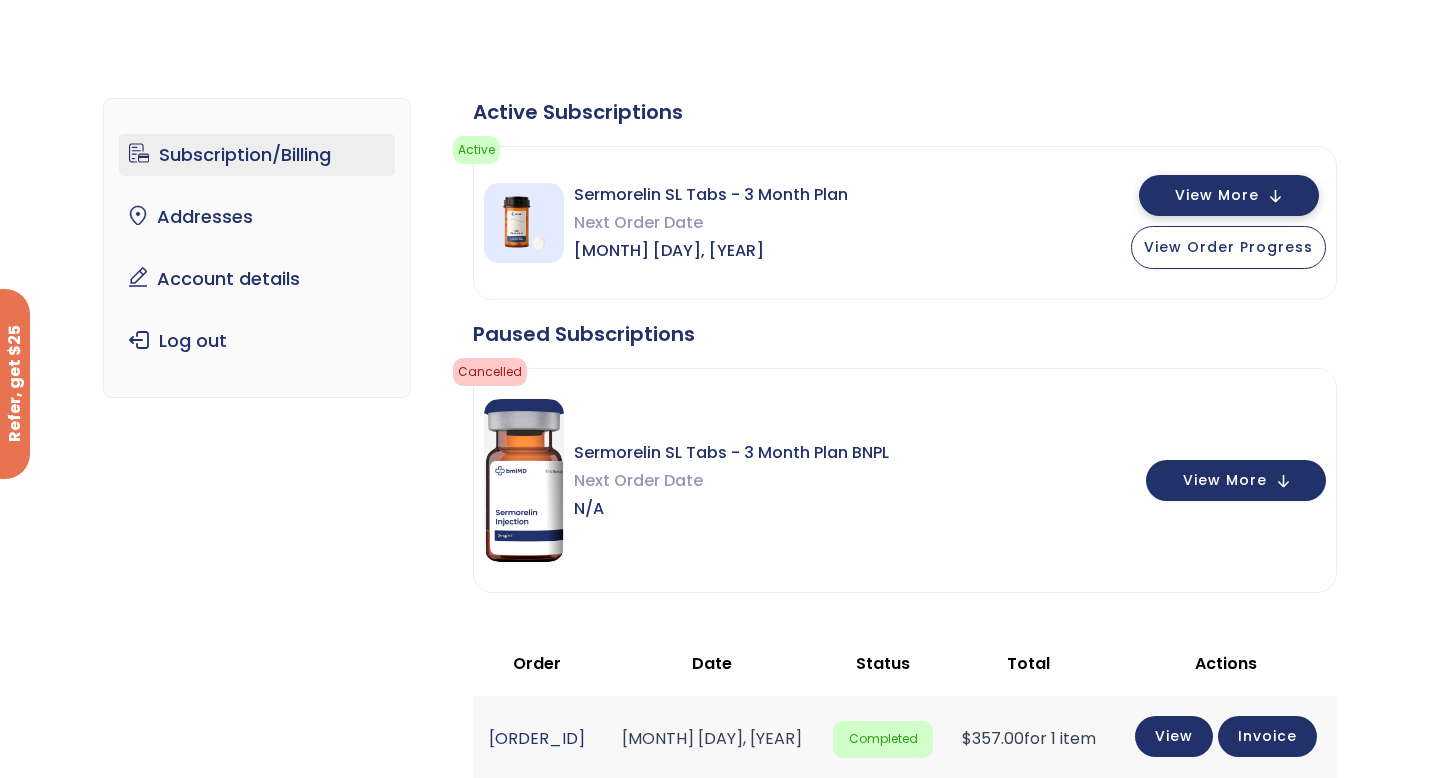 click on "View More" at bounding box center (1217, 195) 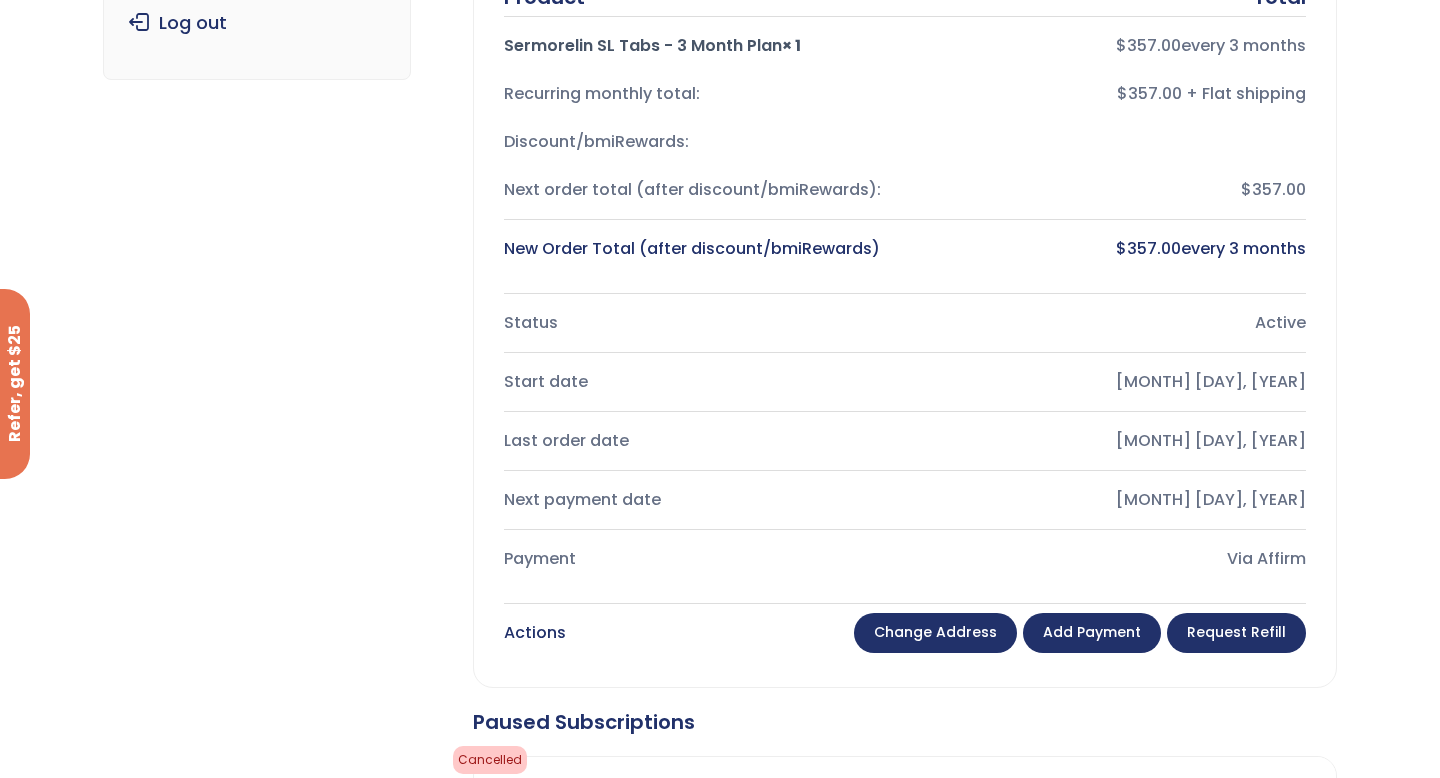 scroll, scrollTop: 0, scrollLeft: 0, axis: both 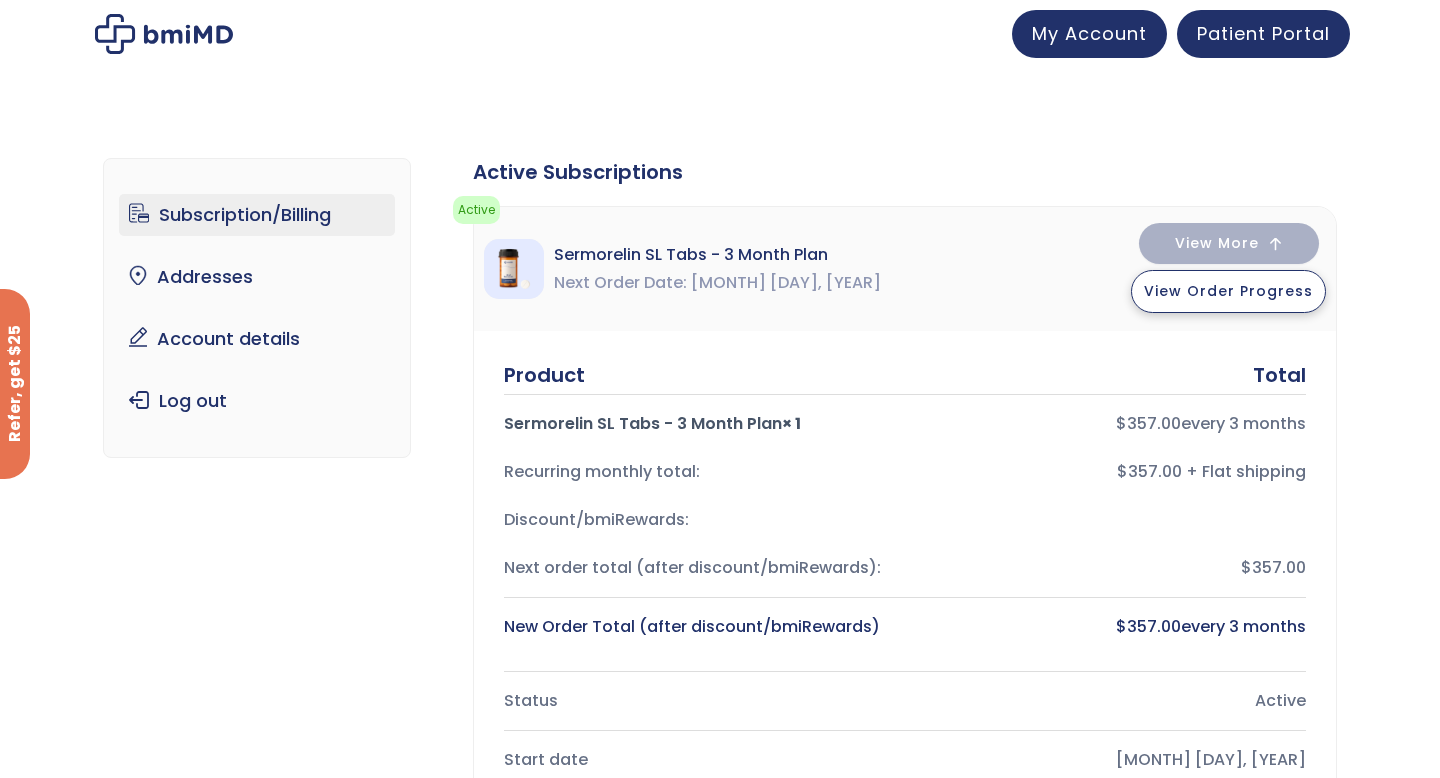 type 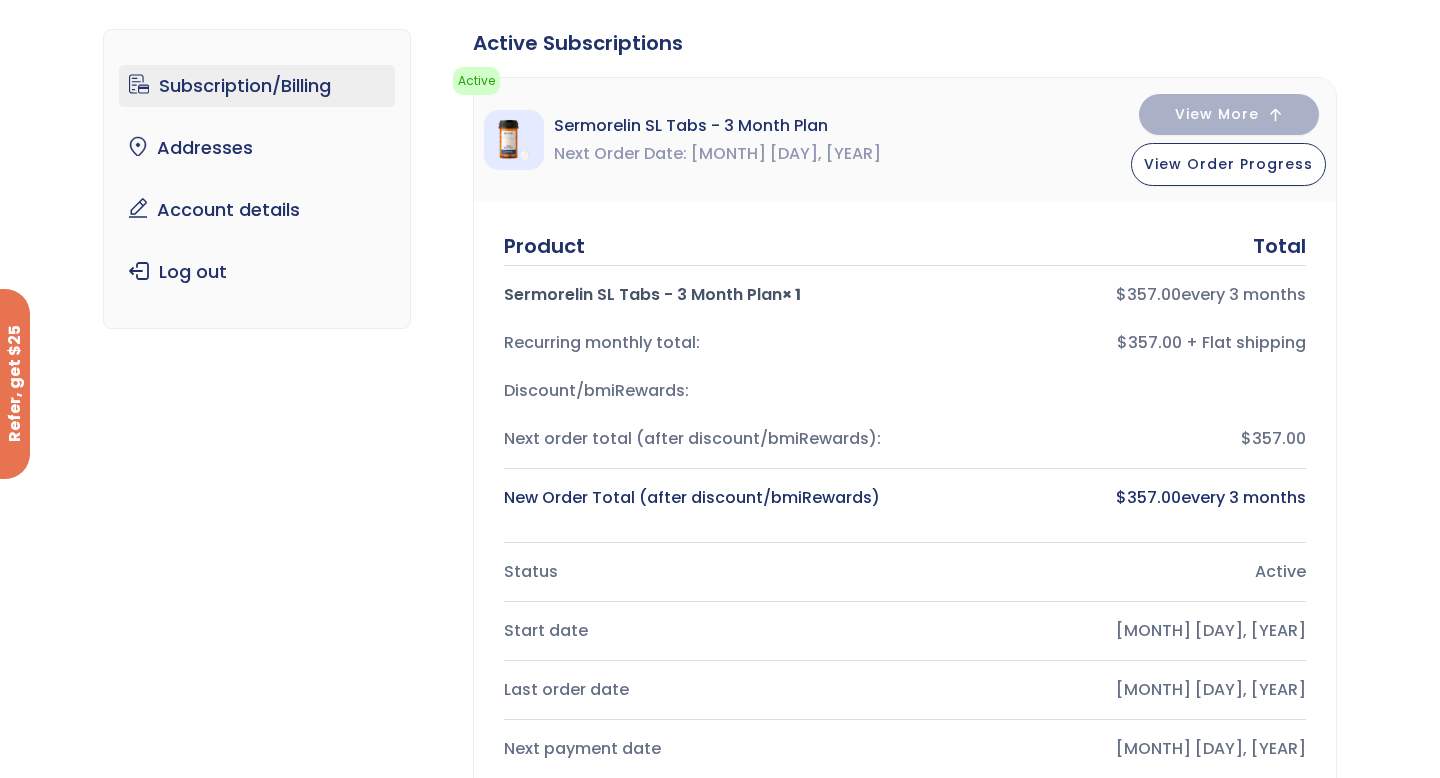 scroll, scrollTop: 202, scrollLeft: 0, axis: vertical 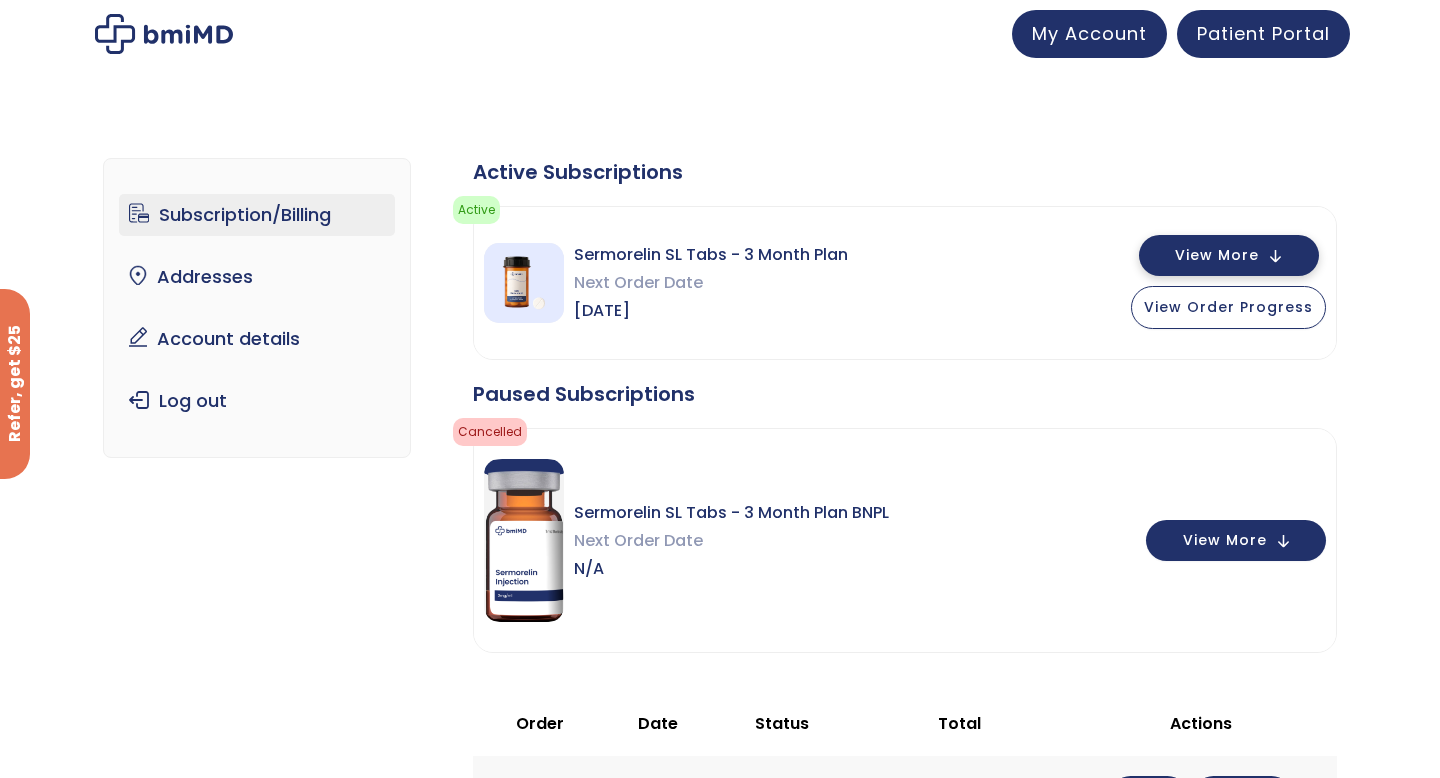 click on "View More" at bounding box center (1217, 255) 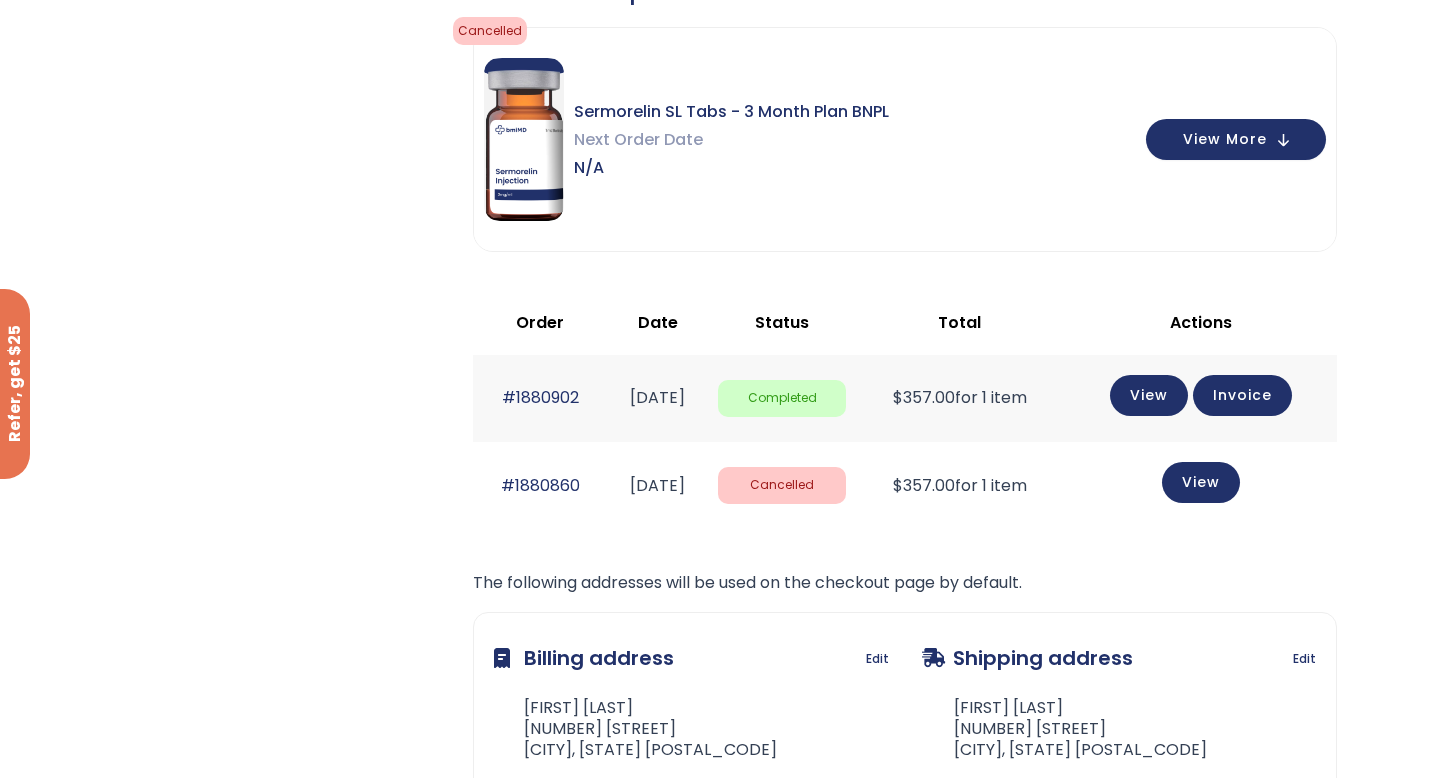 scroll, scrollTop: 1182, scrollLeft: 0, axis: vertical 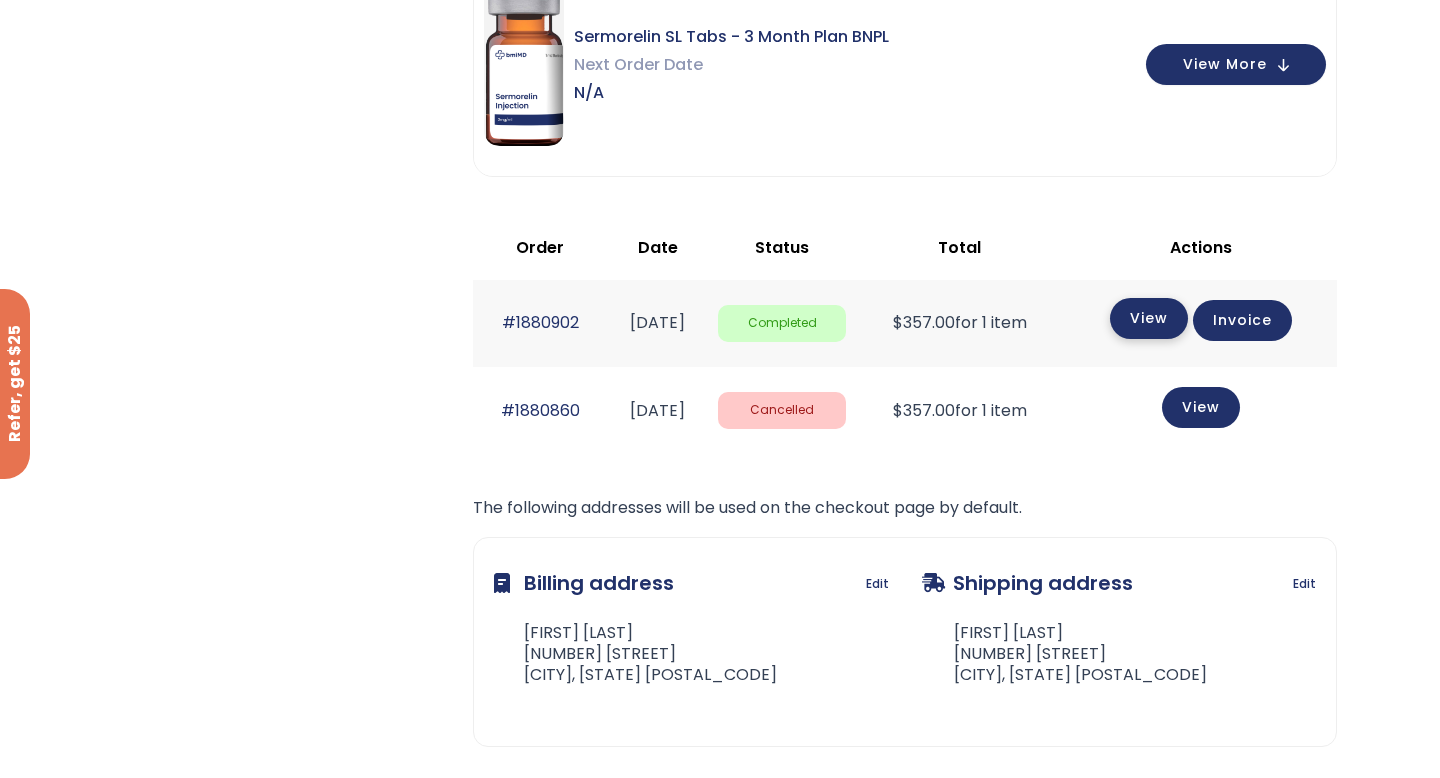 click on "View" 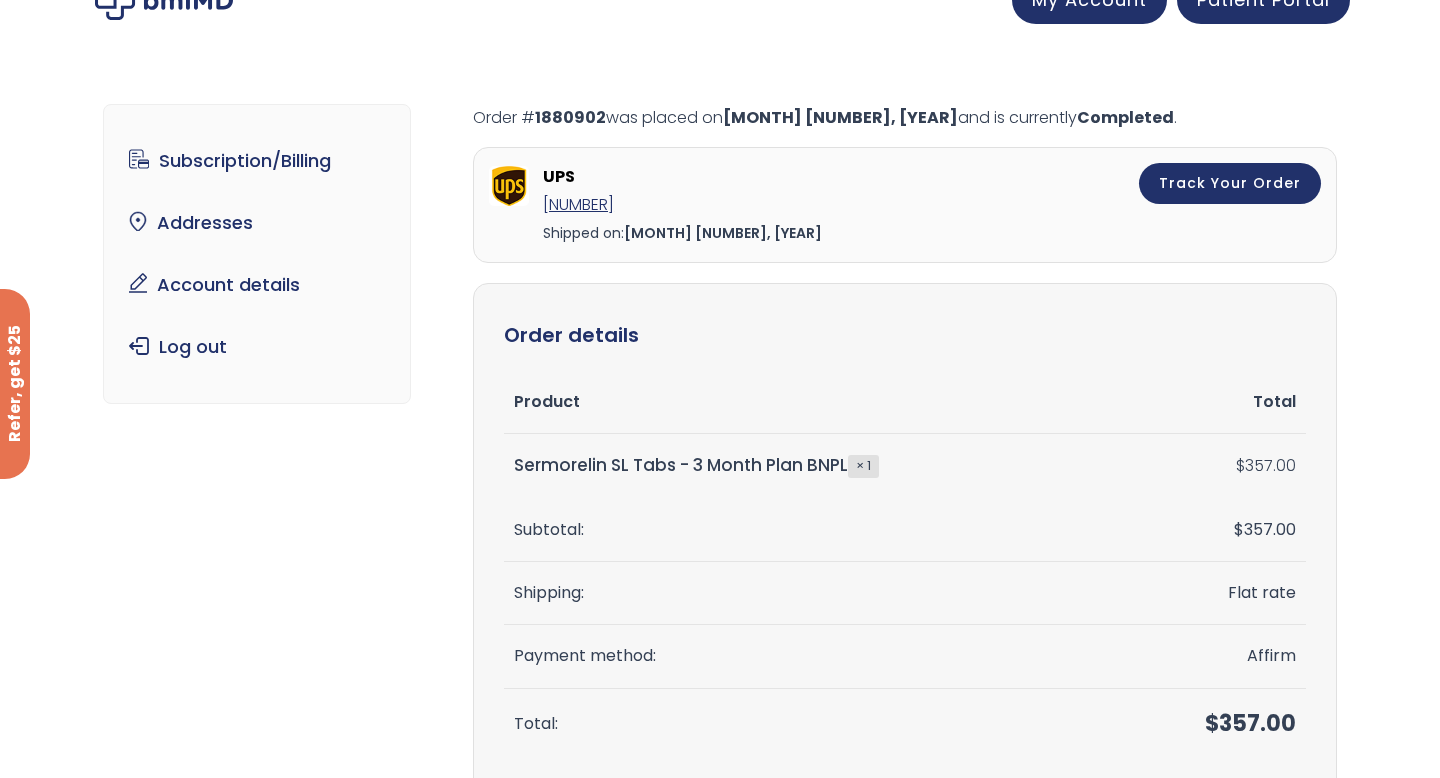 scroll, scrollTop: 256, scrollLeft: 0, axis: vertical 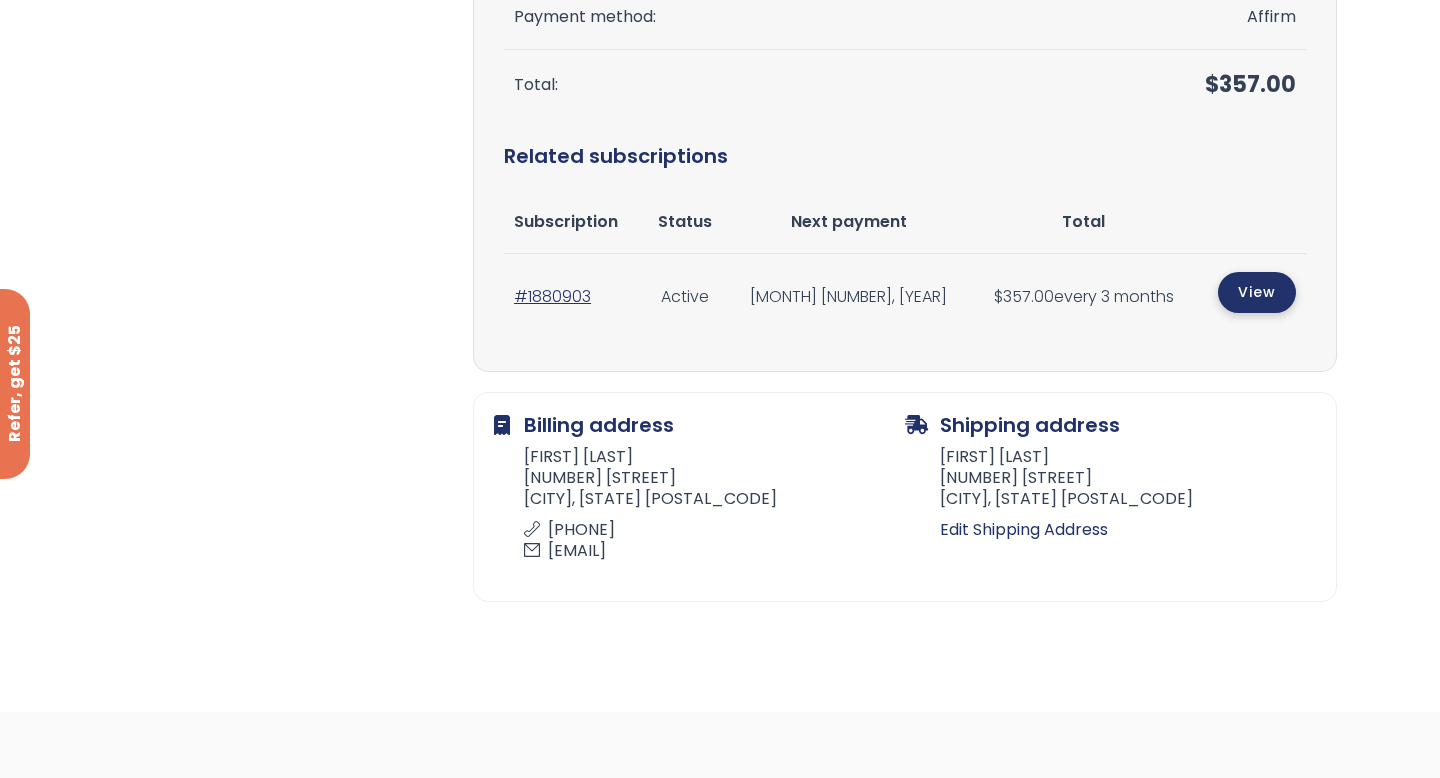 click on "View" at bounding box center (1257, 292) 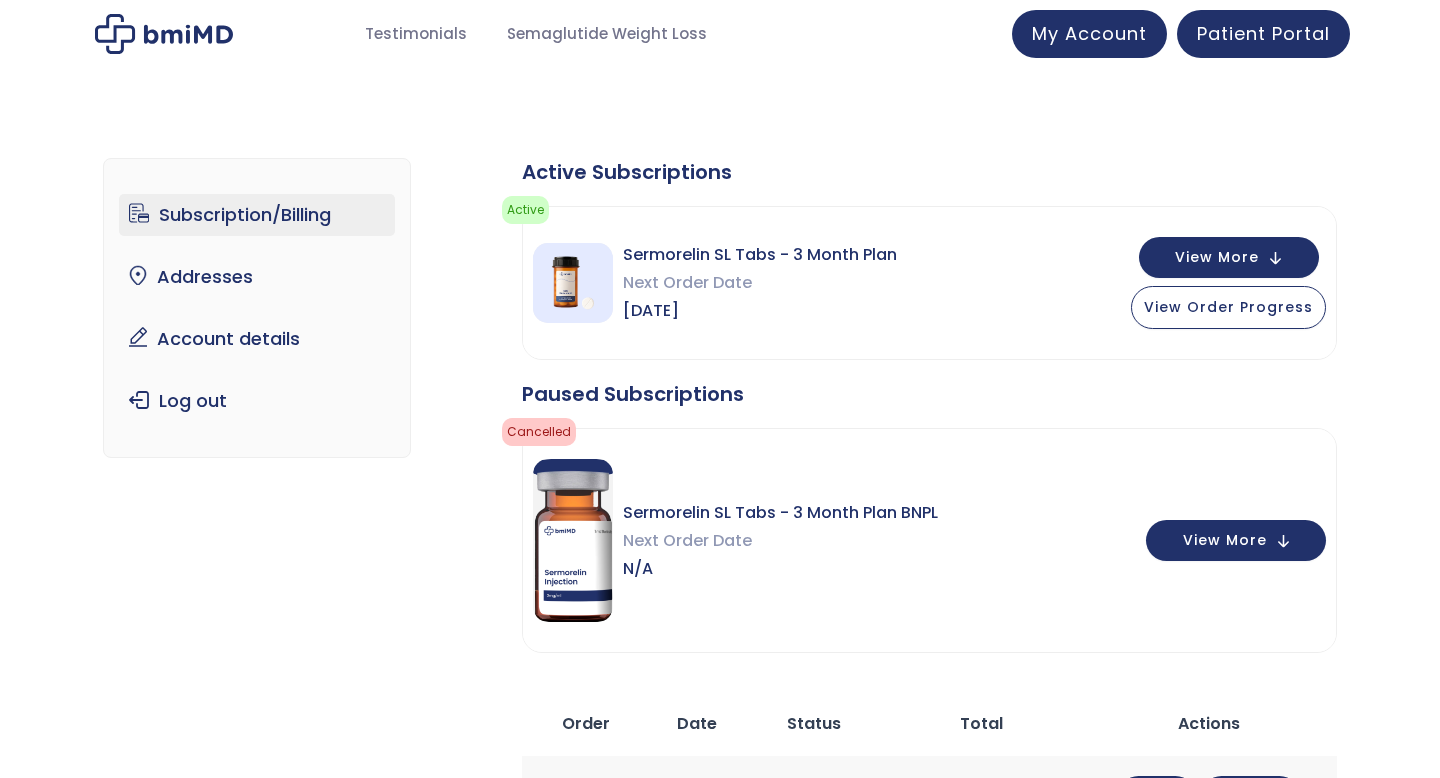 scroll, scrollTop: 0, scrollLeft: 0, axis: both 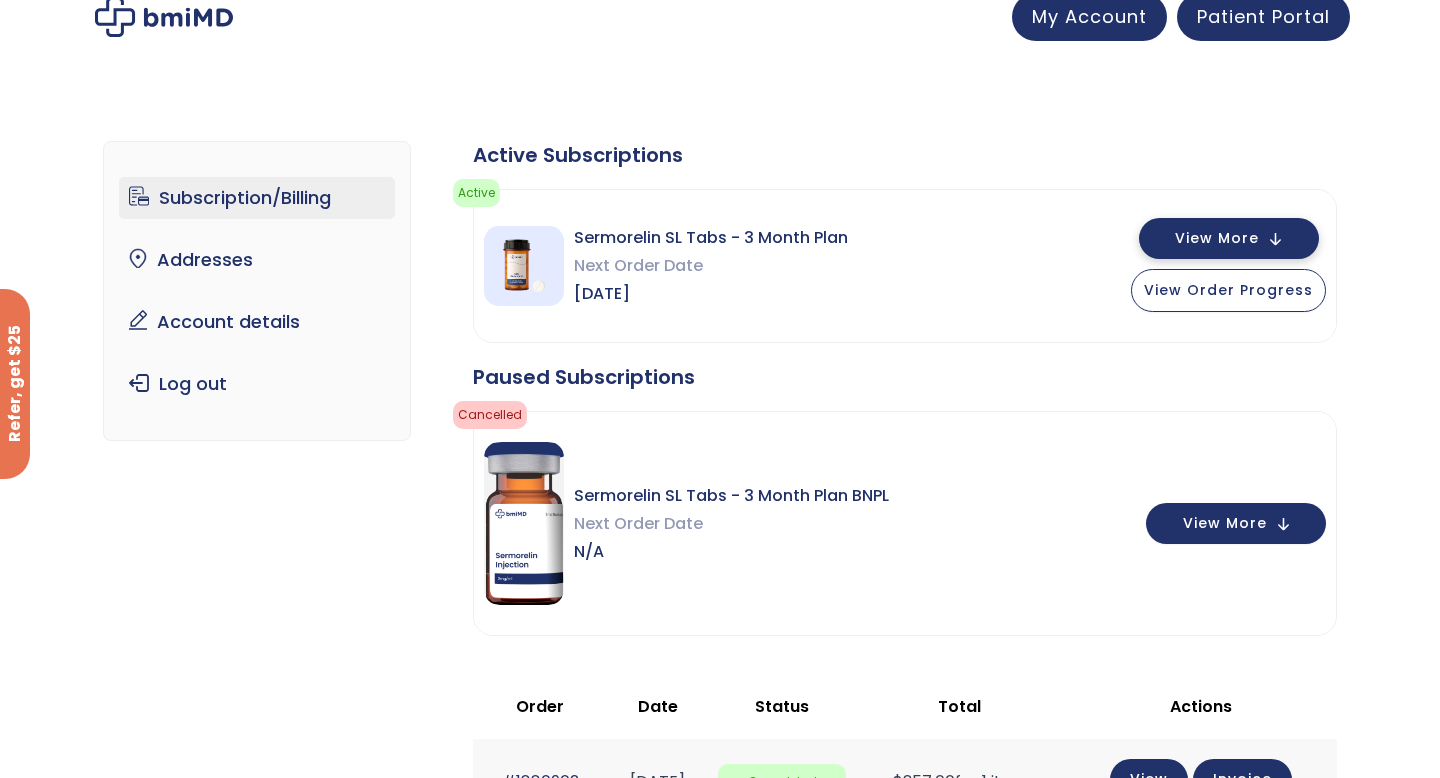 click on "View More" at bounding box center [1229, 238] 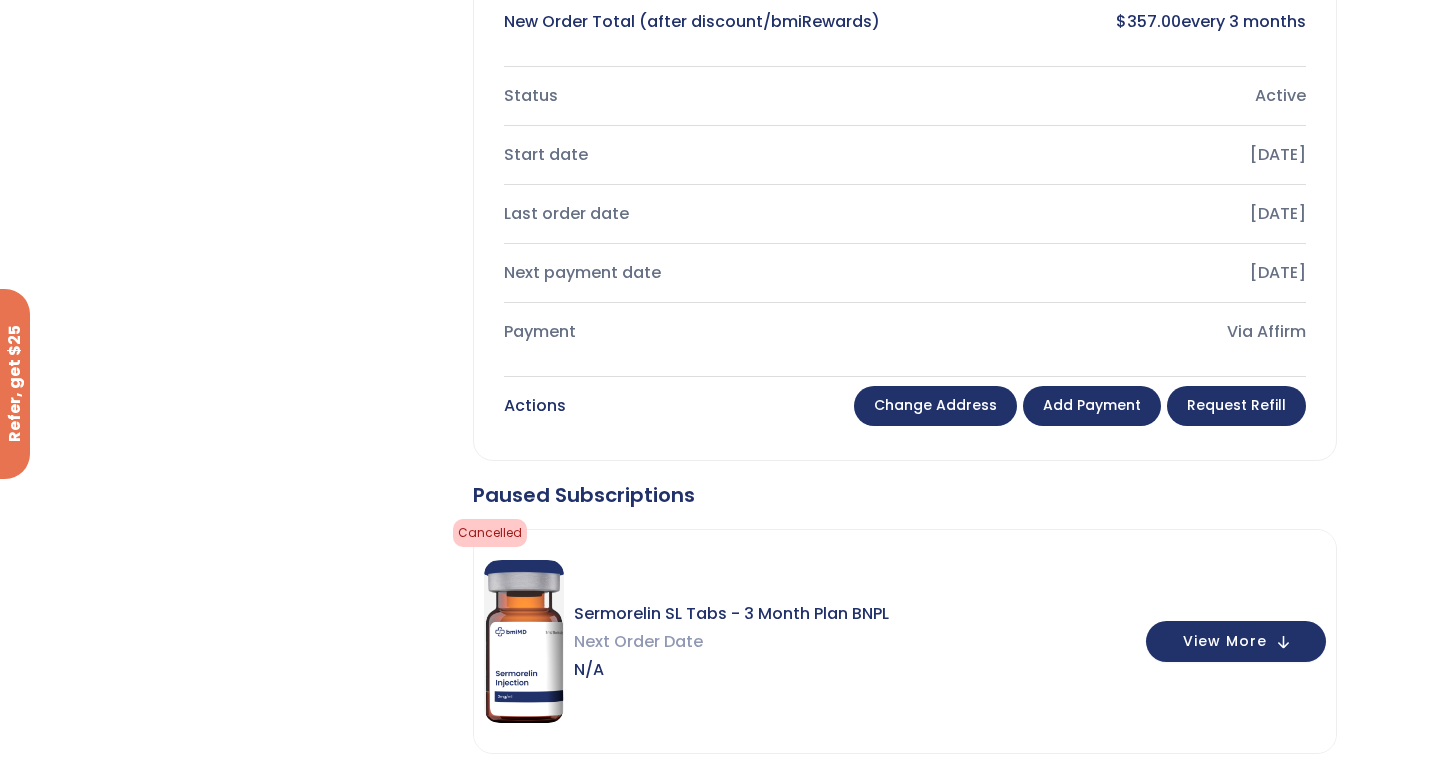 scroll, scrollTop: 0, scrollLeft: 0, axis: both 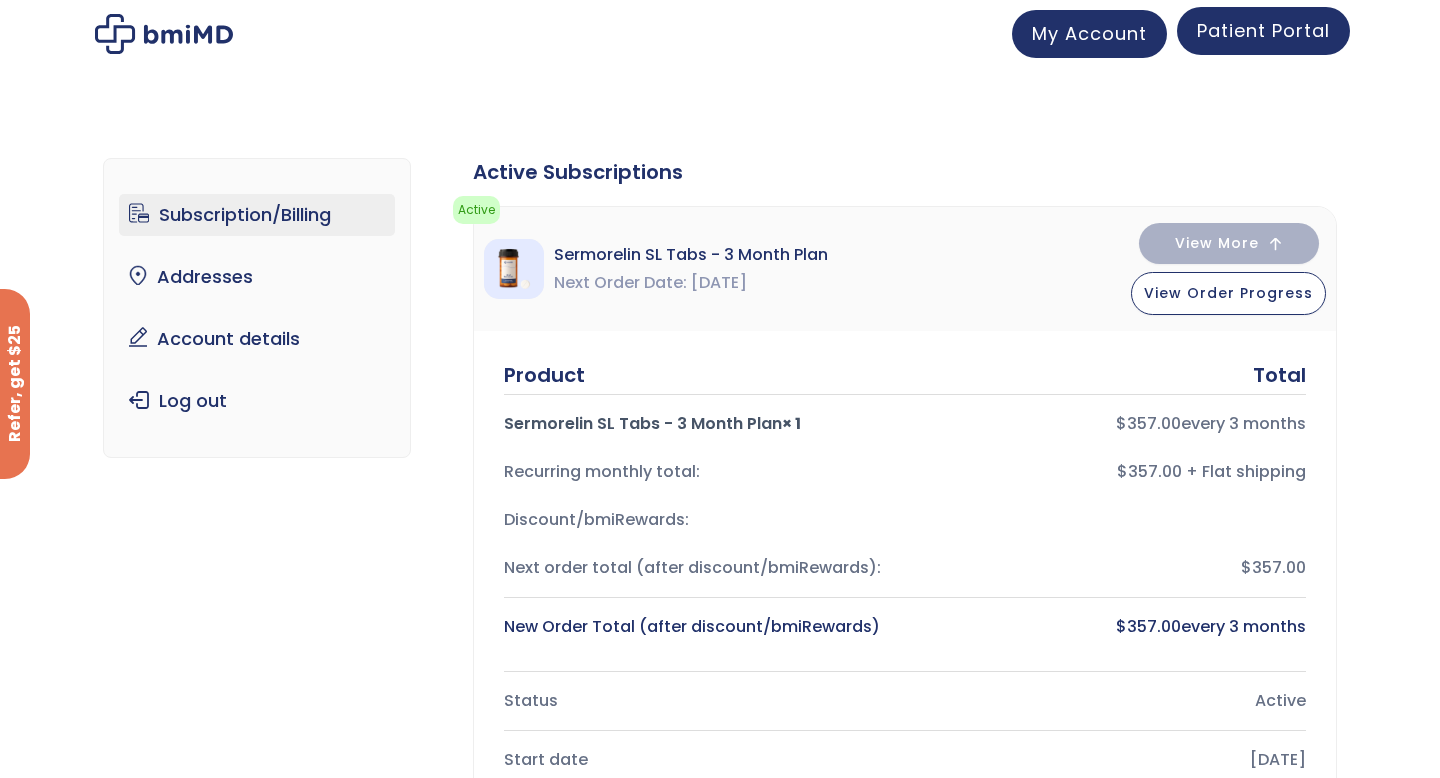 click on "Patient Portal" at bounding box center (1263, 31) 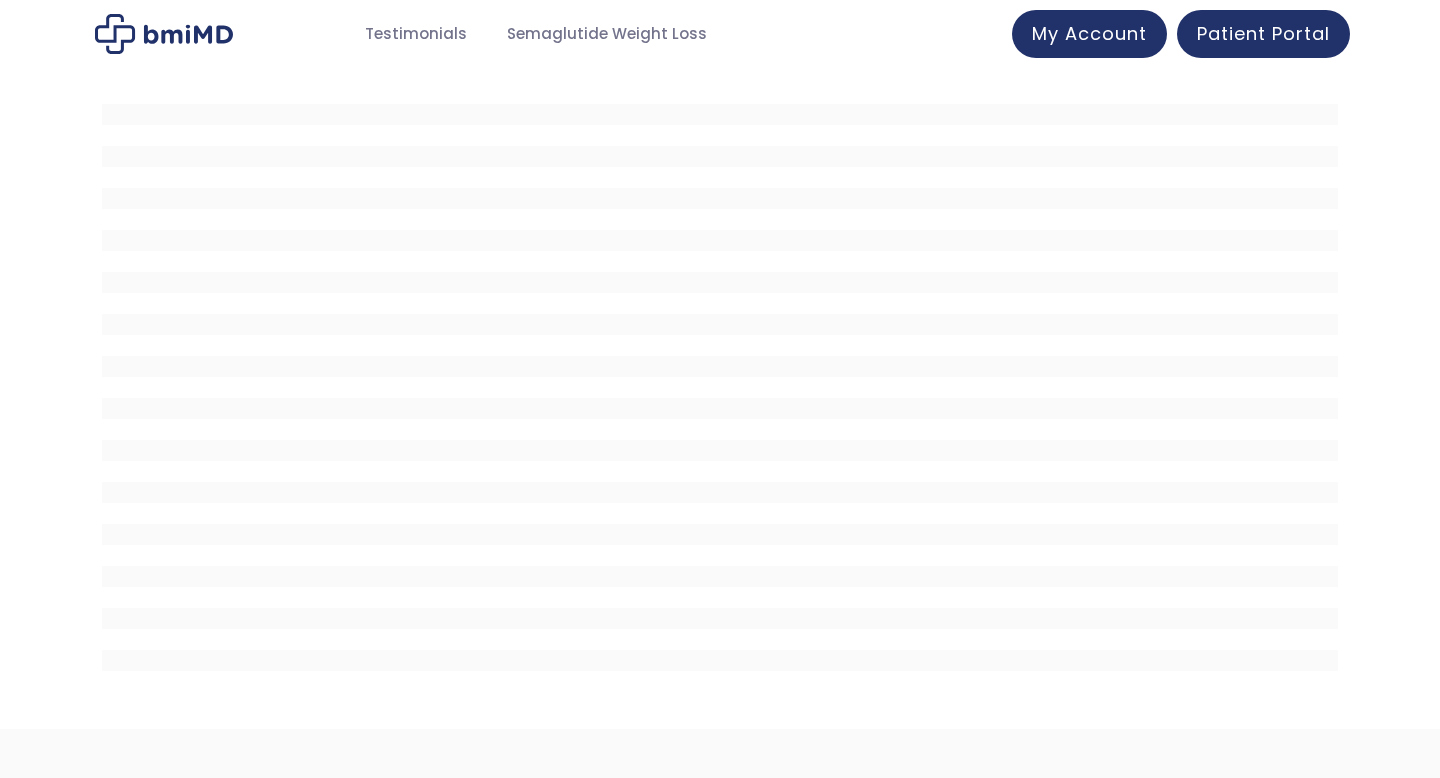 scroll, scrollTop: 0, scrollLeft: 0, axis: both 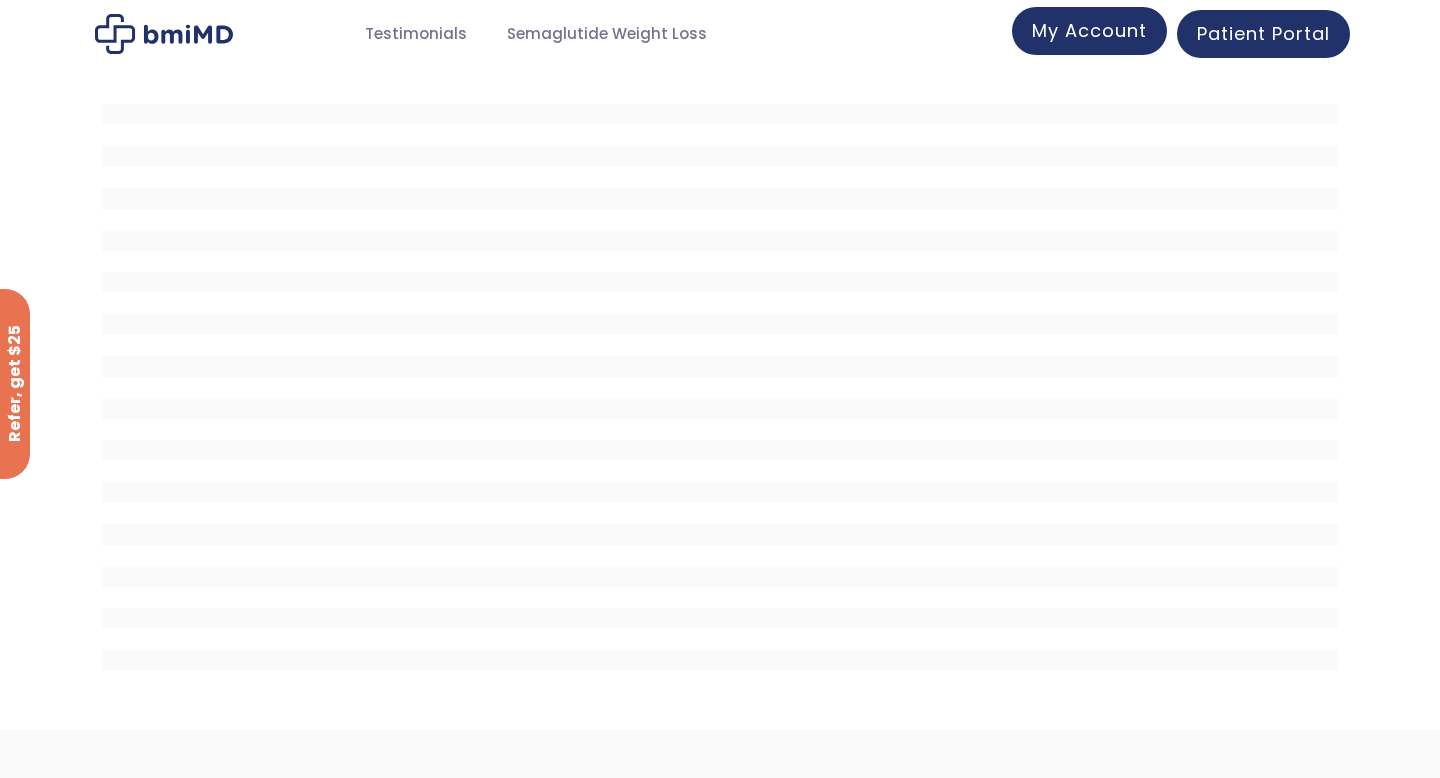 click on "My Account" at bounding box center (1089, 30) 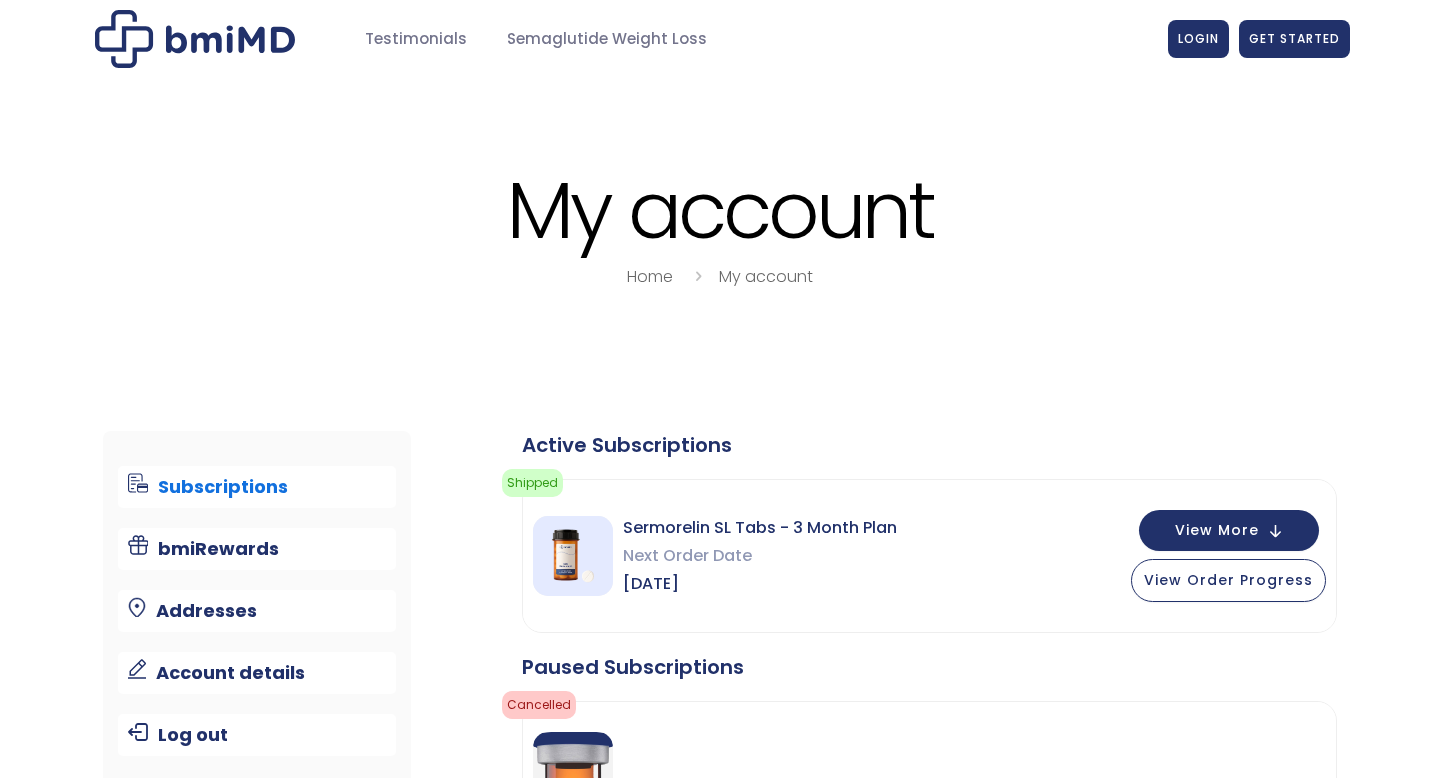 scroll, scrollTop: 0, scrollLeft: 0, axis: both 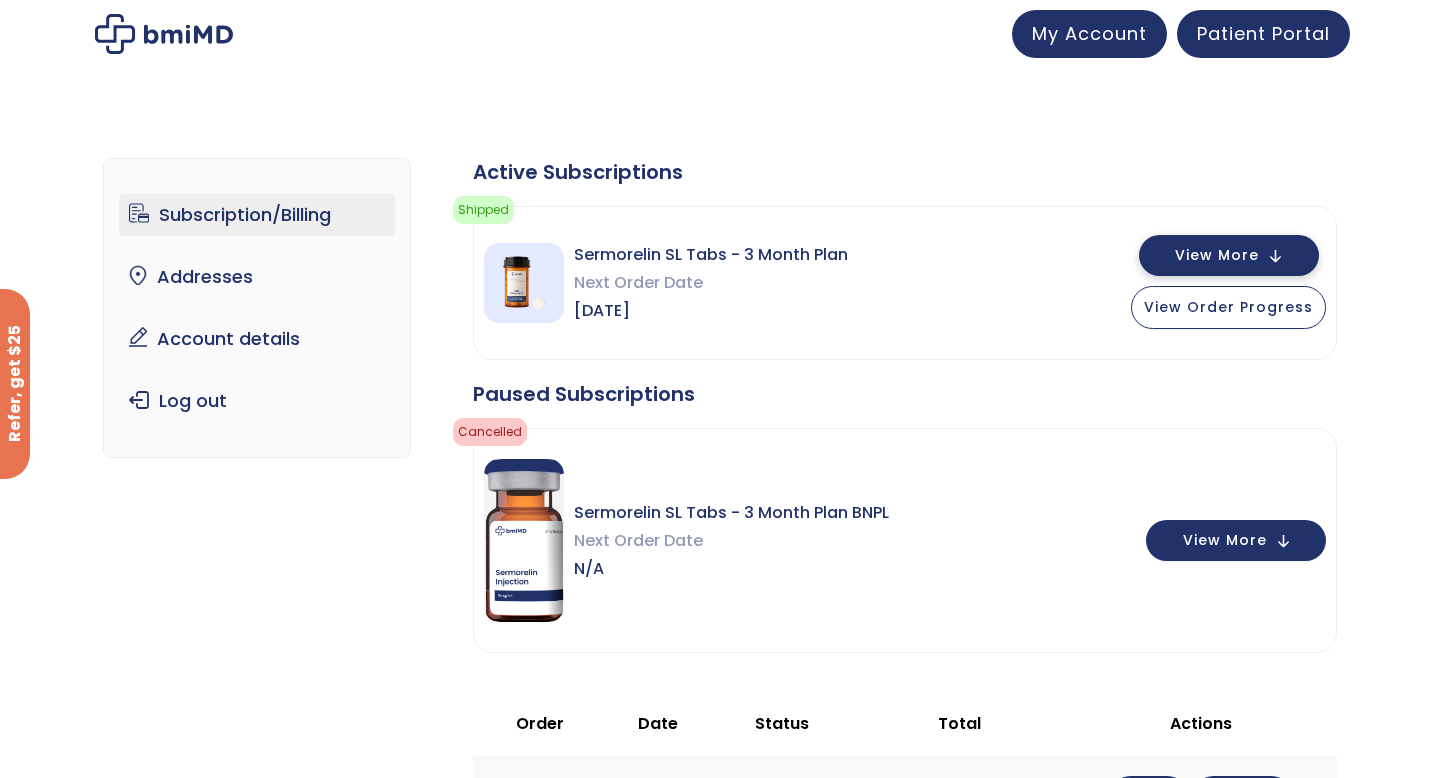 click on "View More" at bounding box center (1229, 255) 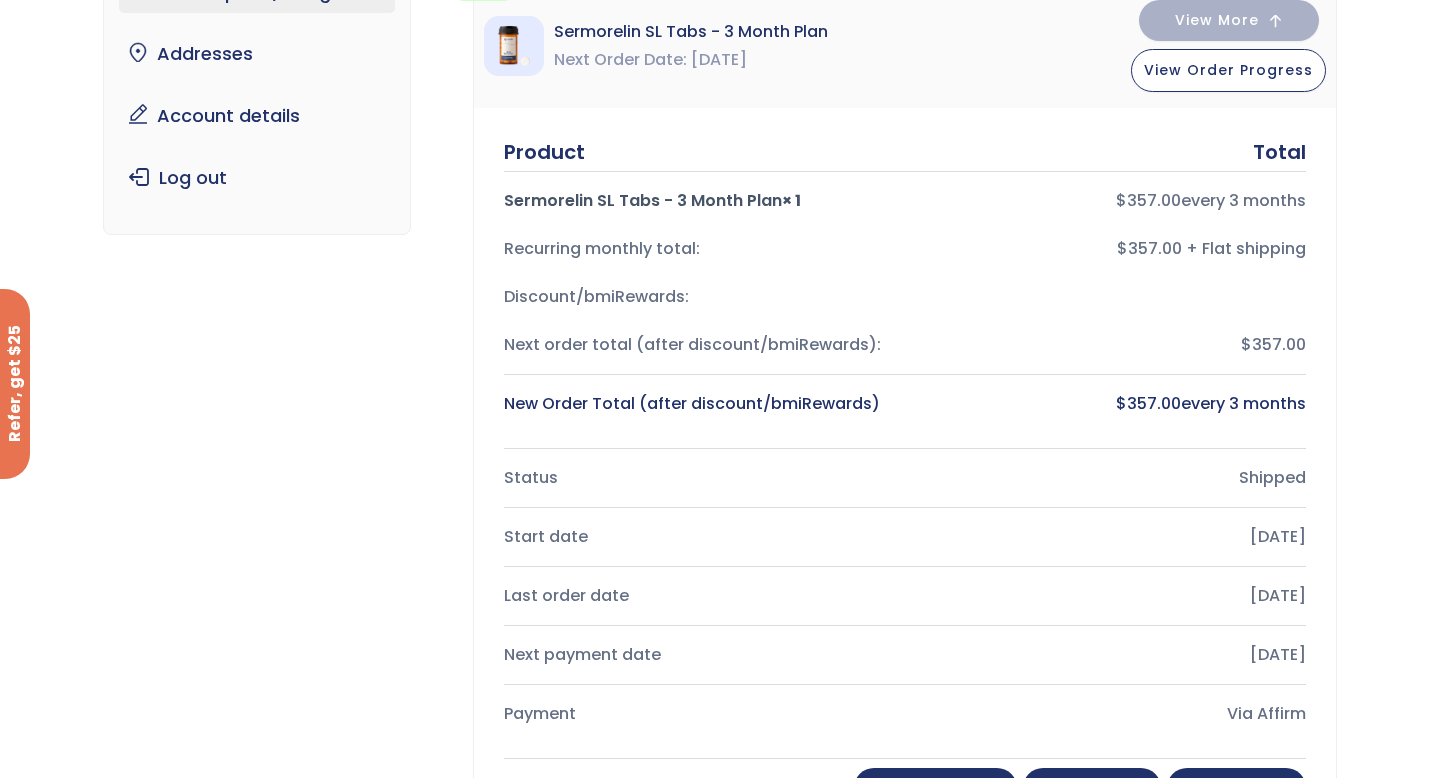 scroll, scrollTop: 0, scrollLeft: 0, axis: both 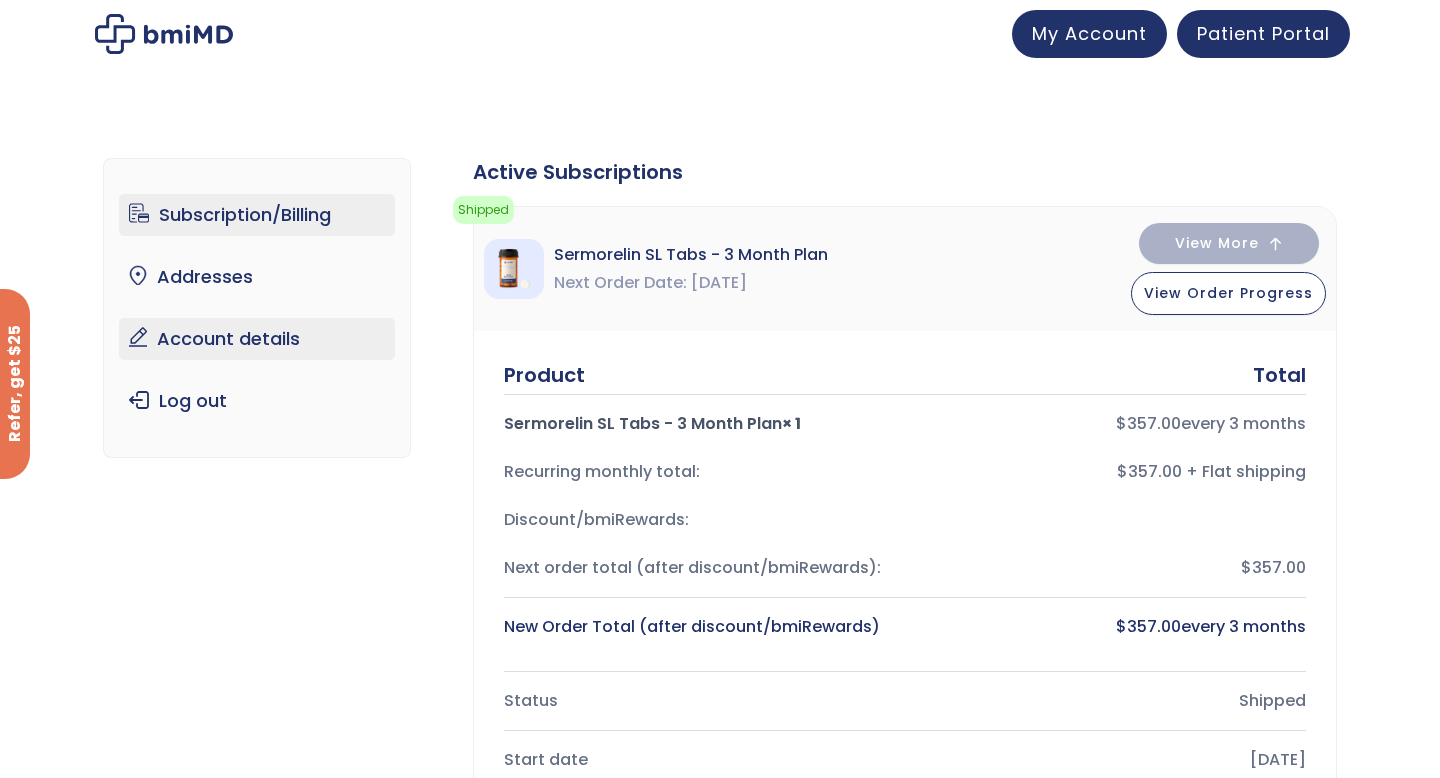 click on "Account details" at bounding box center (257, 339) 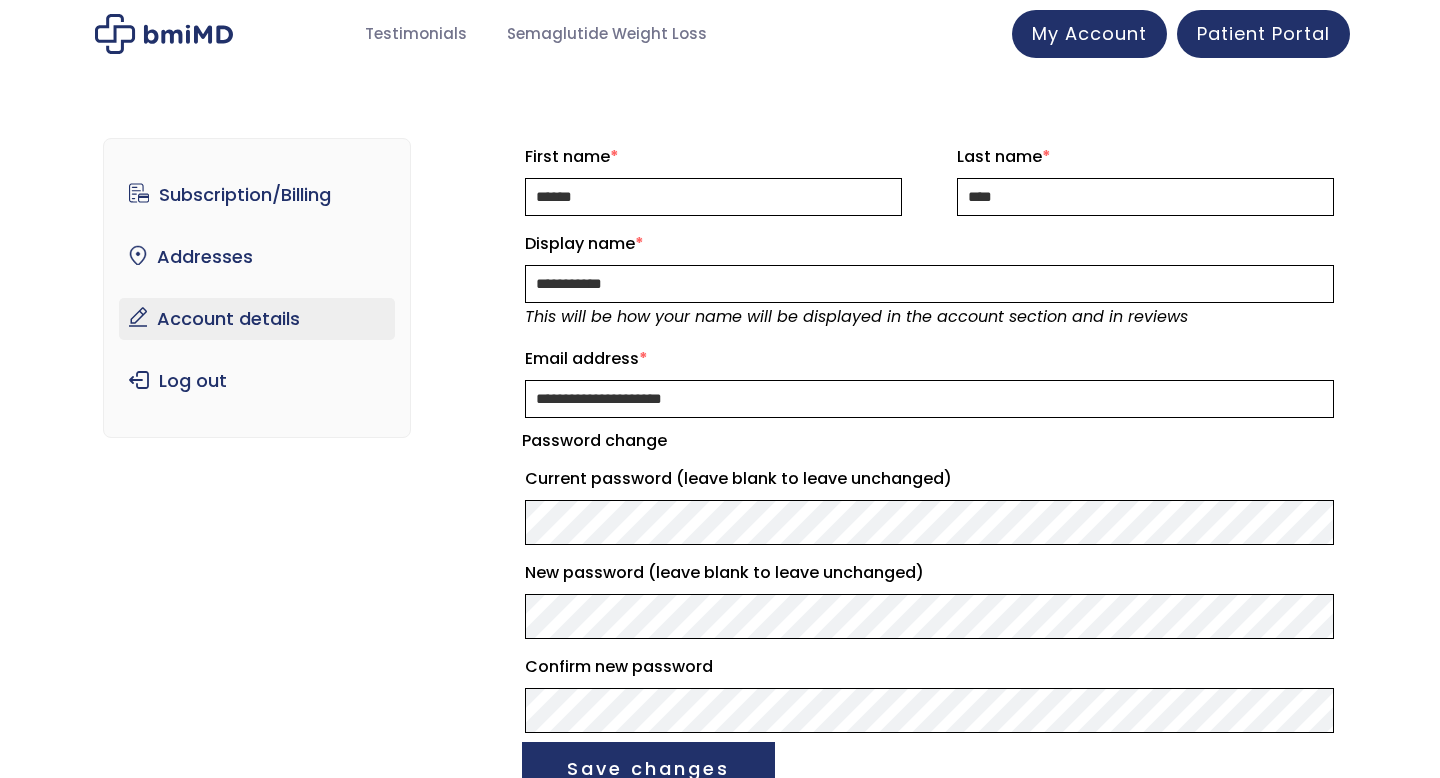 scroll, scrollTop: 0, scrollLeft: 0, axis: both 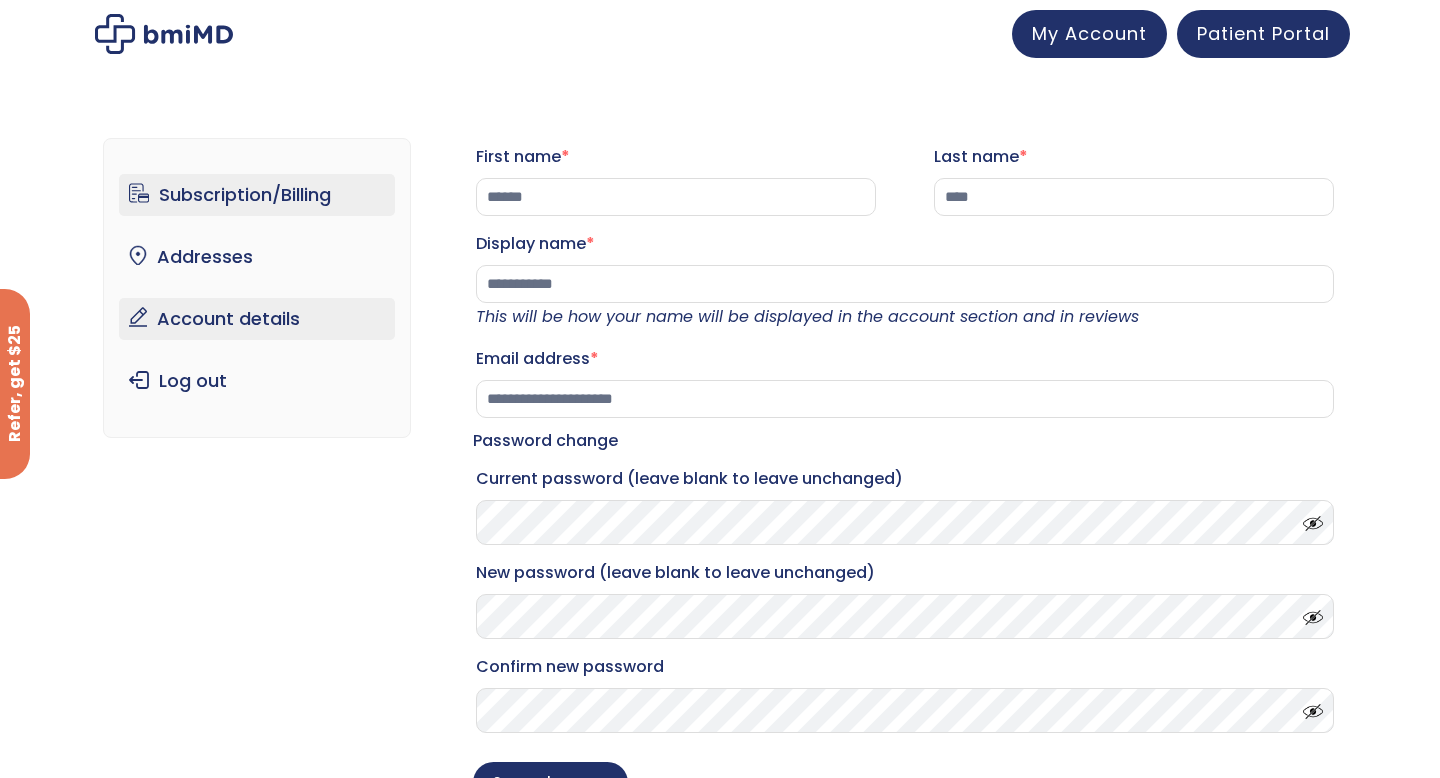 click on "Subscription/Billing" at bounding box center [257, 195] 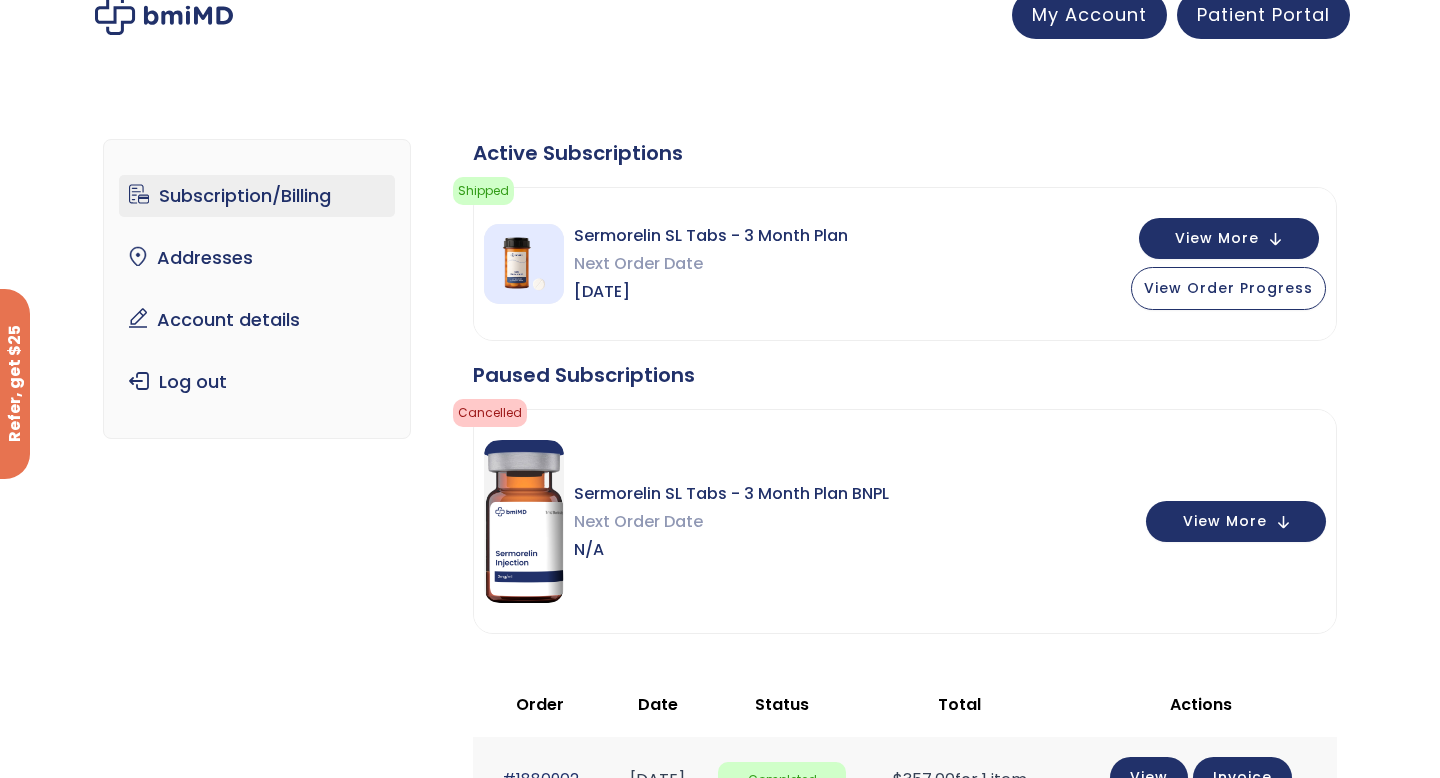 scroll, scrollTop: 461, scrollLeft: 0, axis: vertical 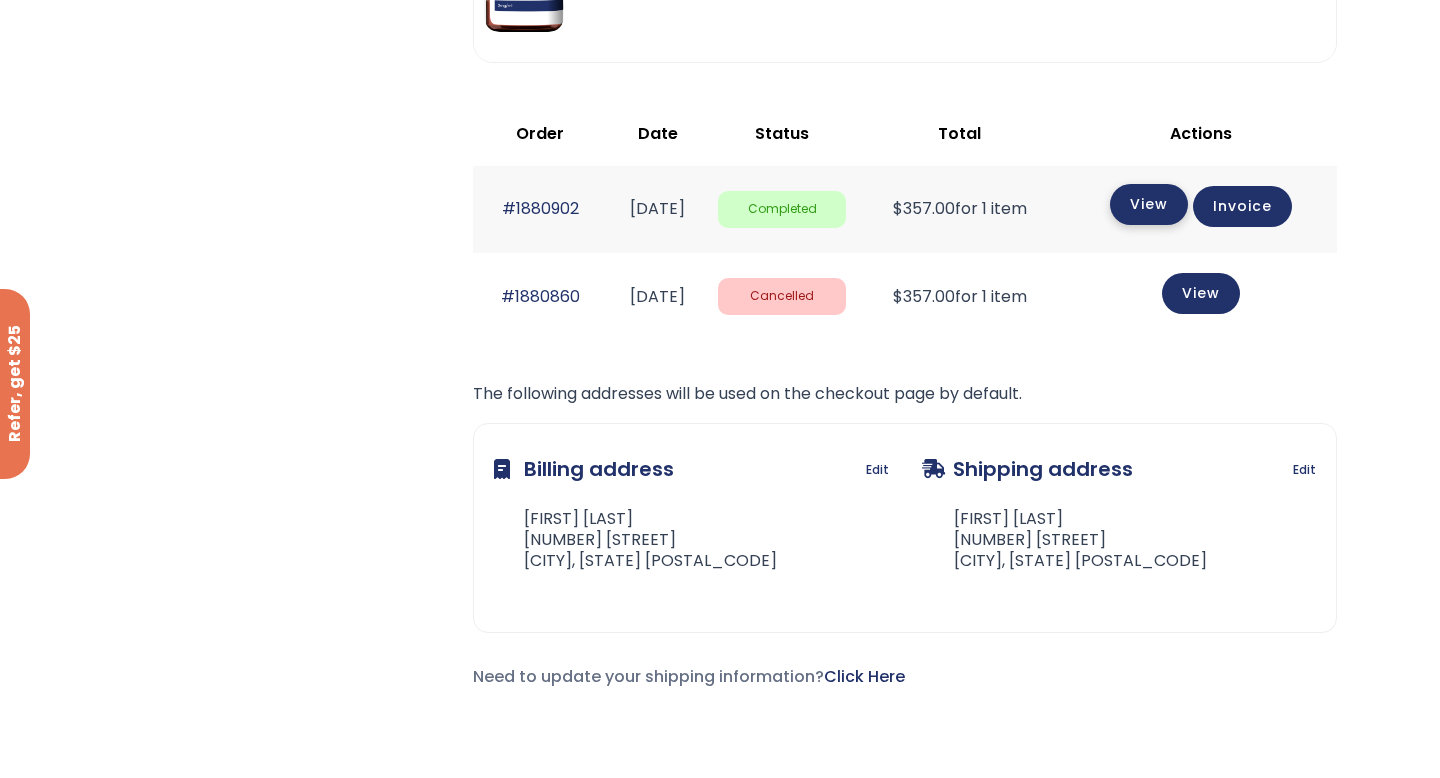 click on "View" 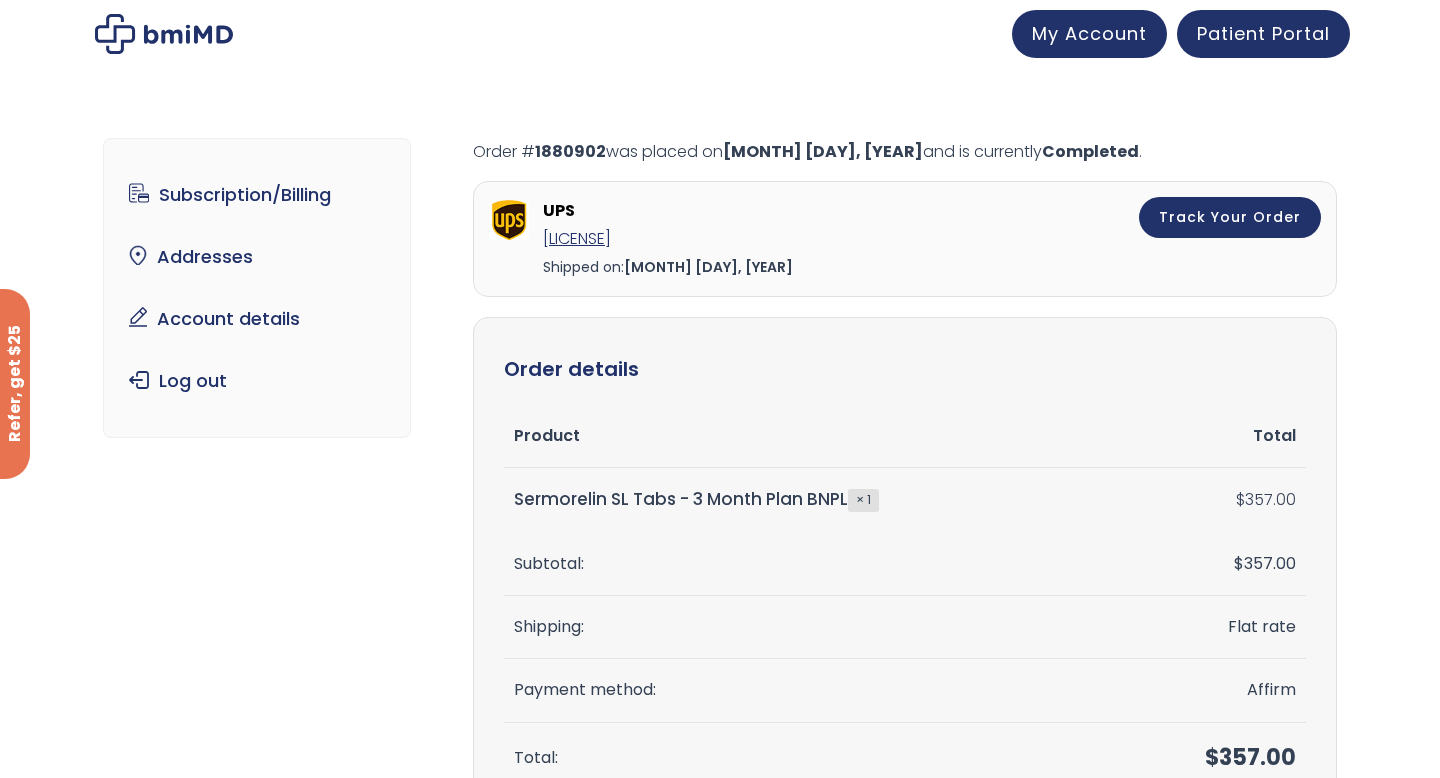 scroll, scrollTop: 106, scrollLeft: 0, axis: vertical 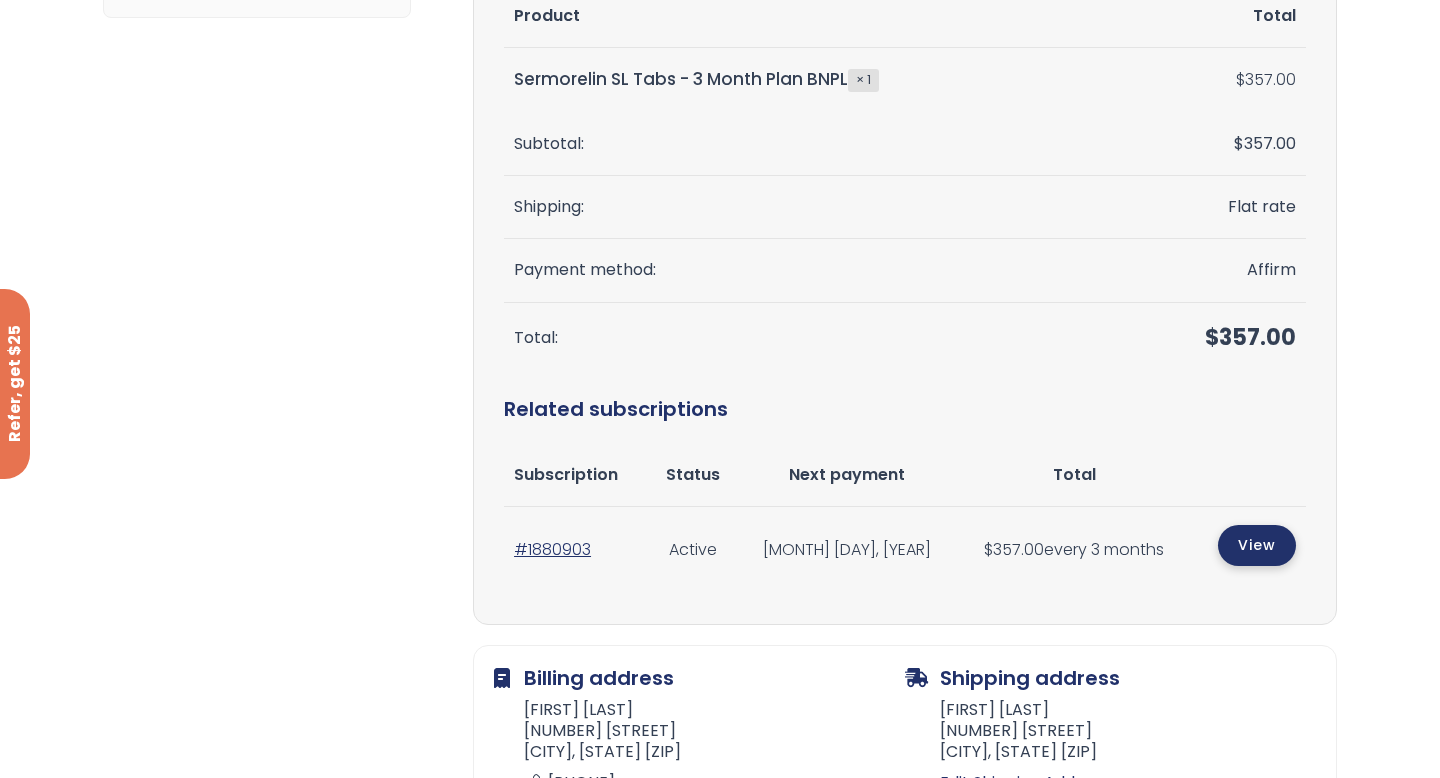 click on "View" at bounding box center (1257, 545) 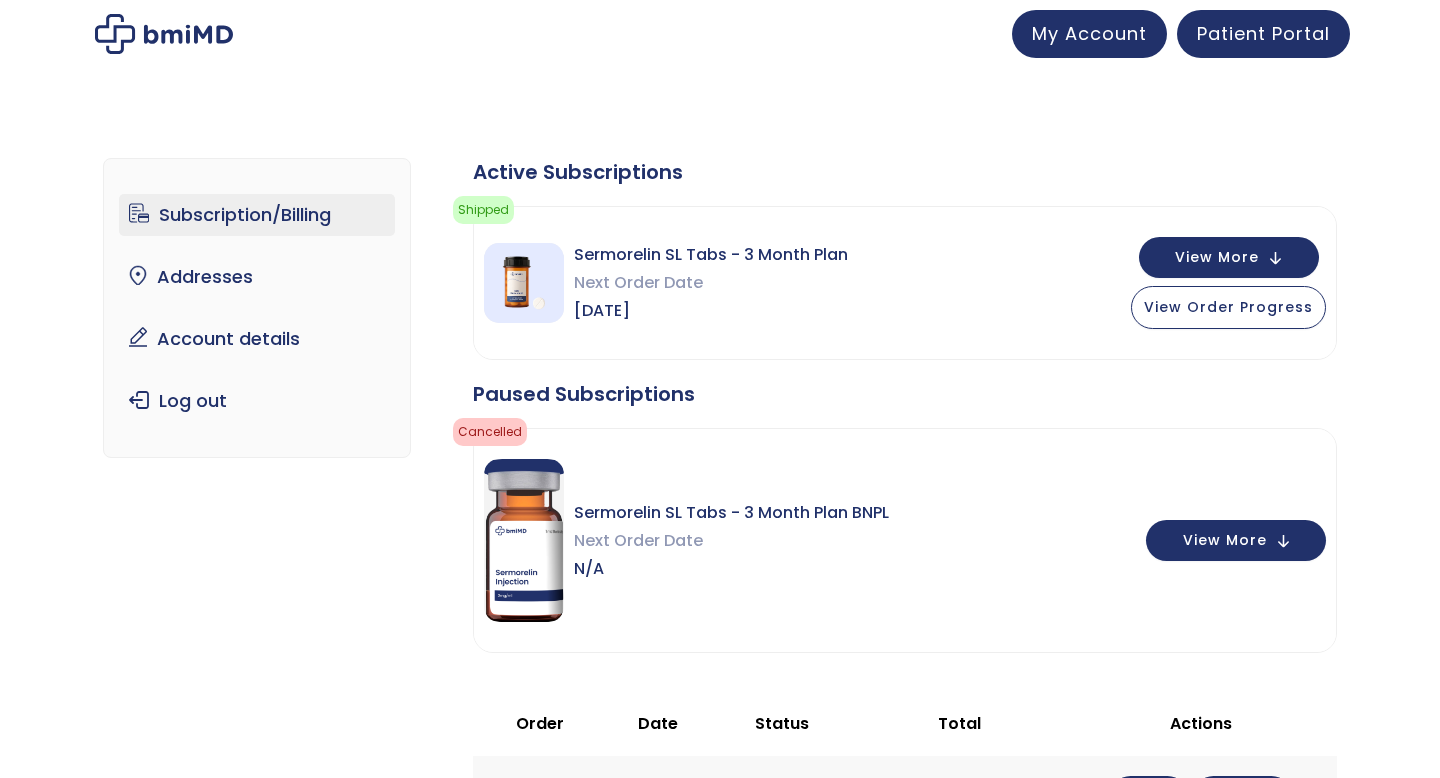 scroll, scrollTop: 13, scrollLeft: 0, axis: vertical 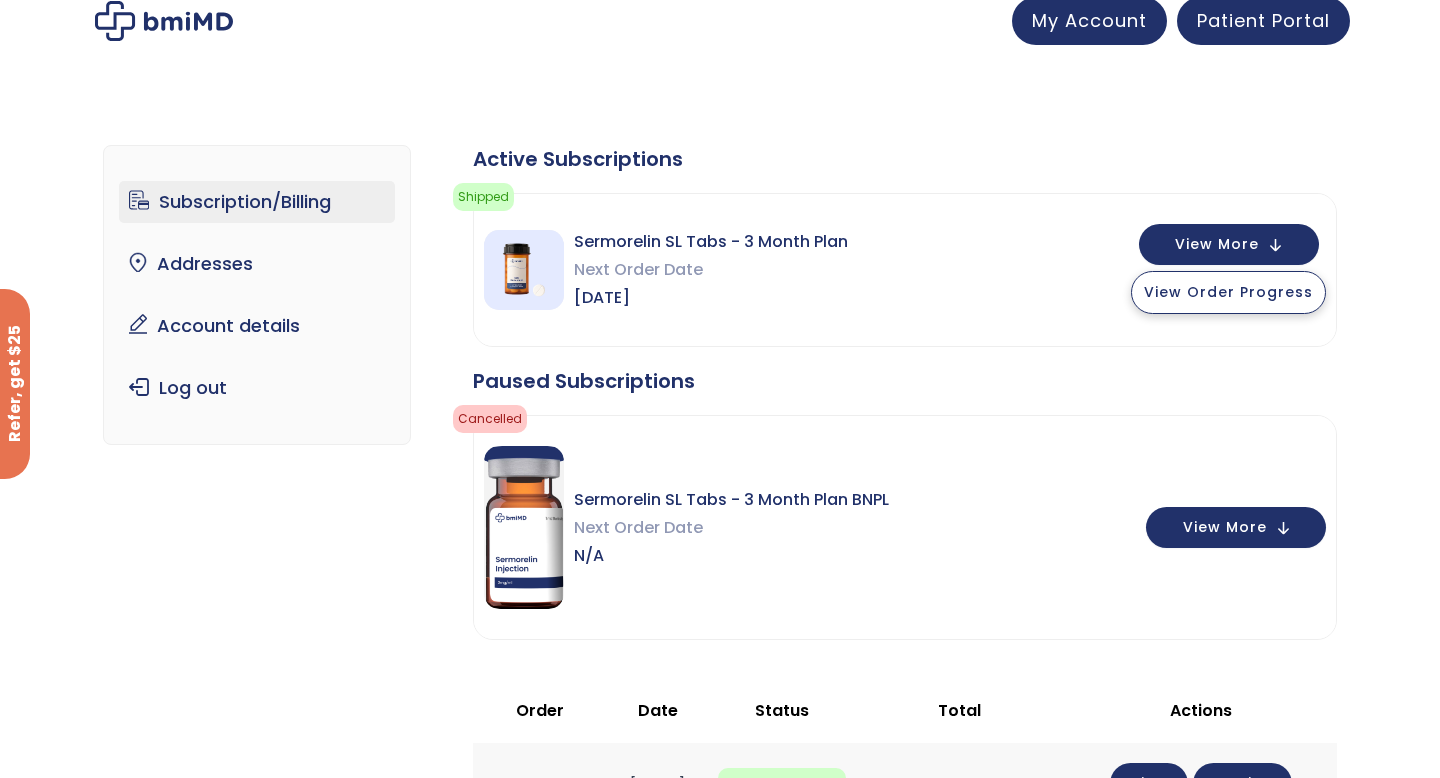 click on "View Order Progress" at bounding box center (1228, 292) 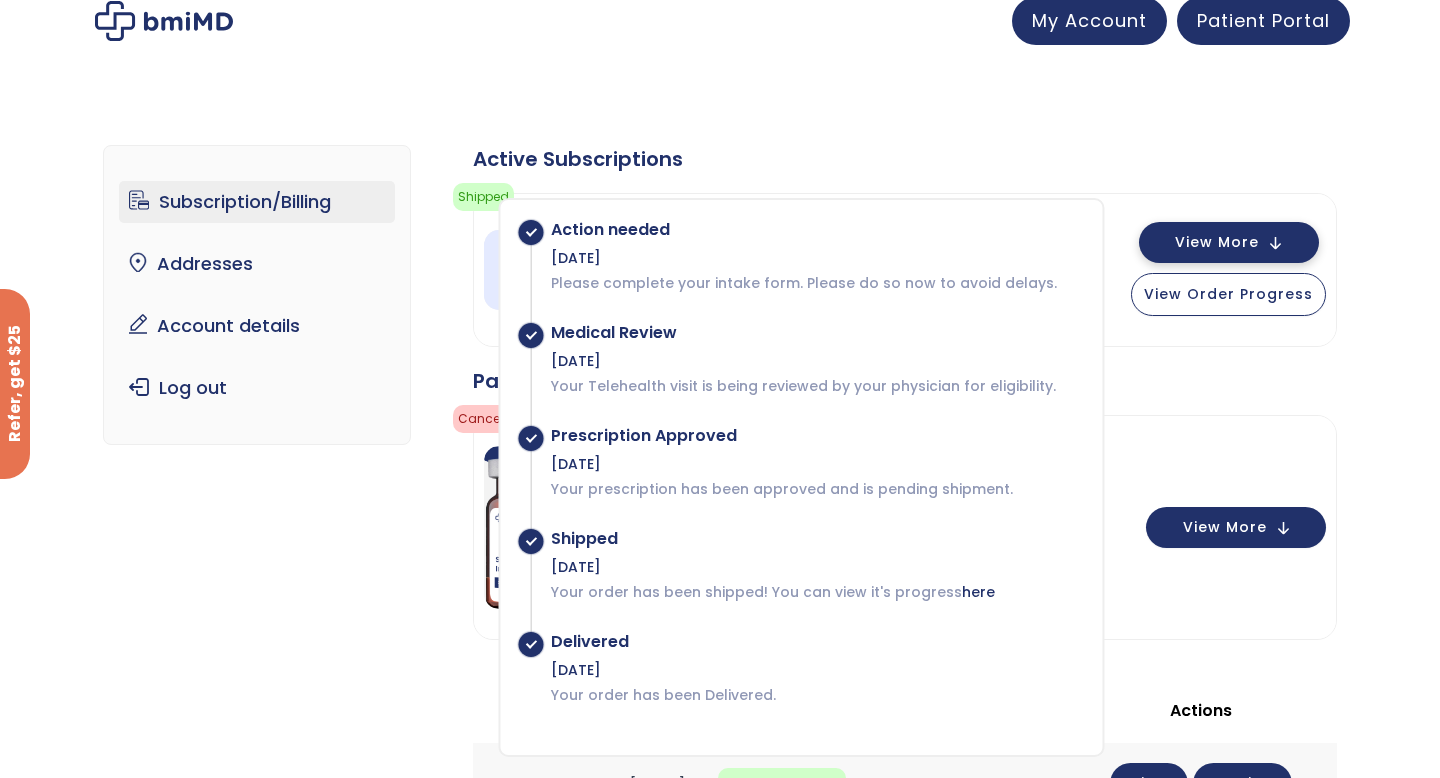 click on "View More" at bounding box center (1217, 242) 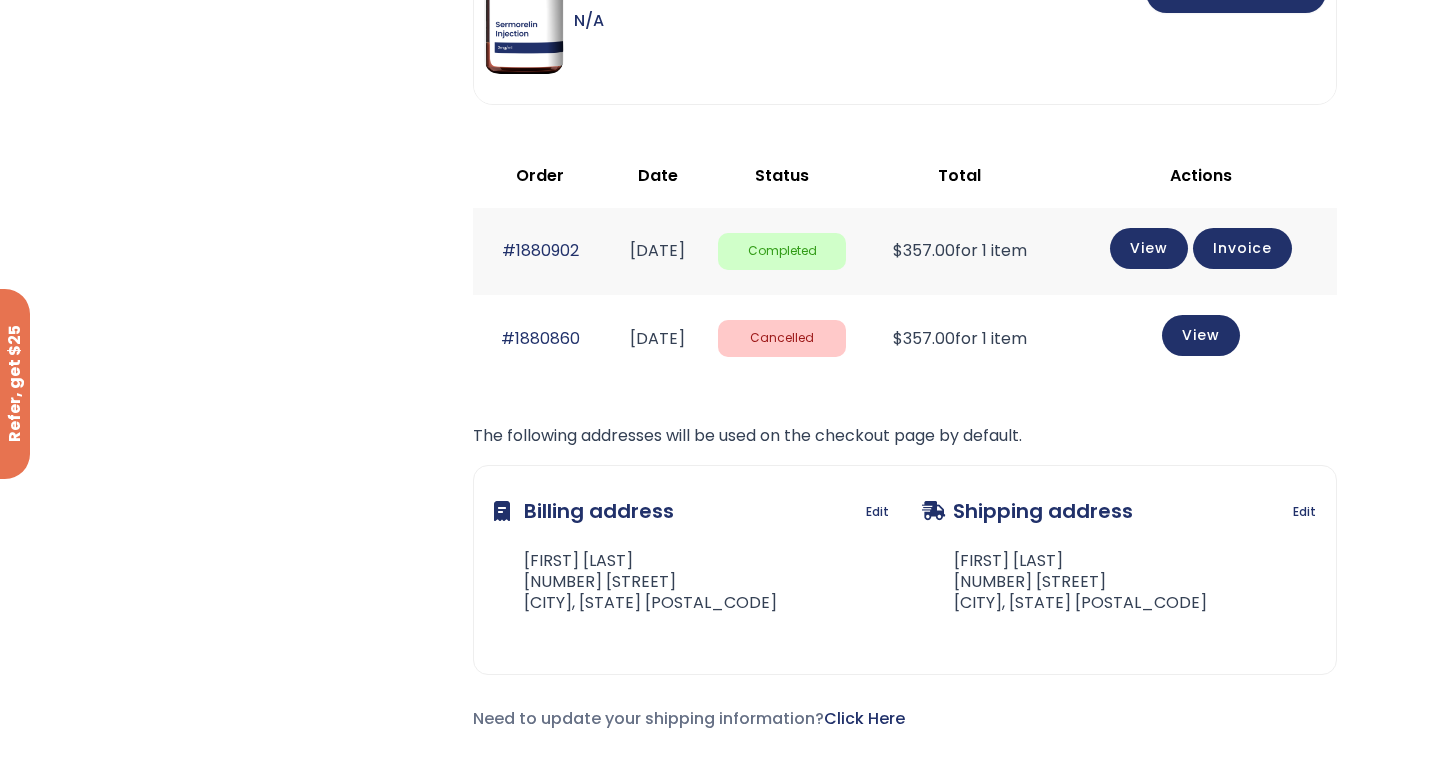 scroll, scrollTop: 1316, scrollLeft: 0, axis: vertical 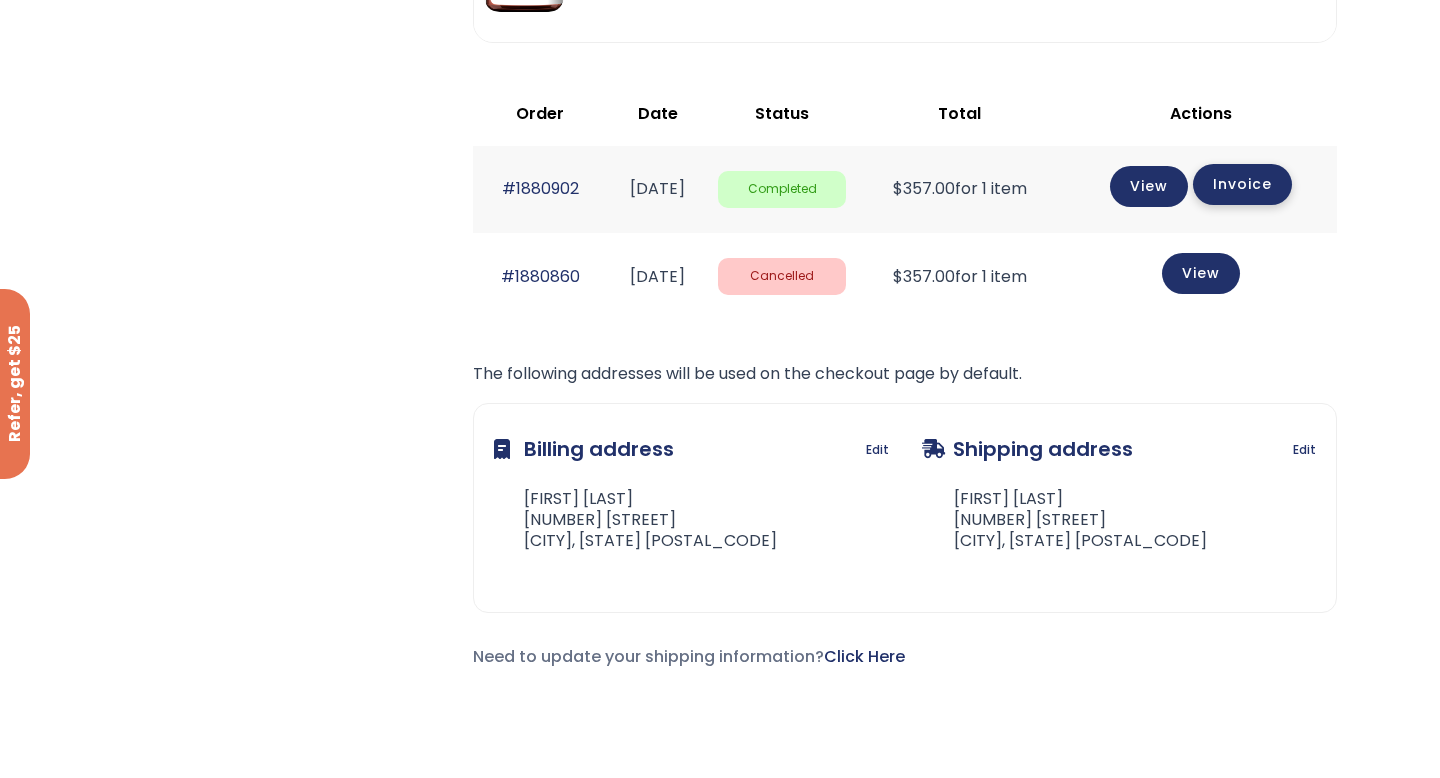 click on "Invoice" 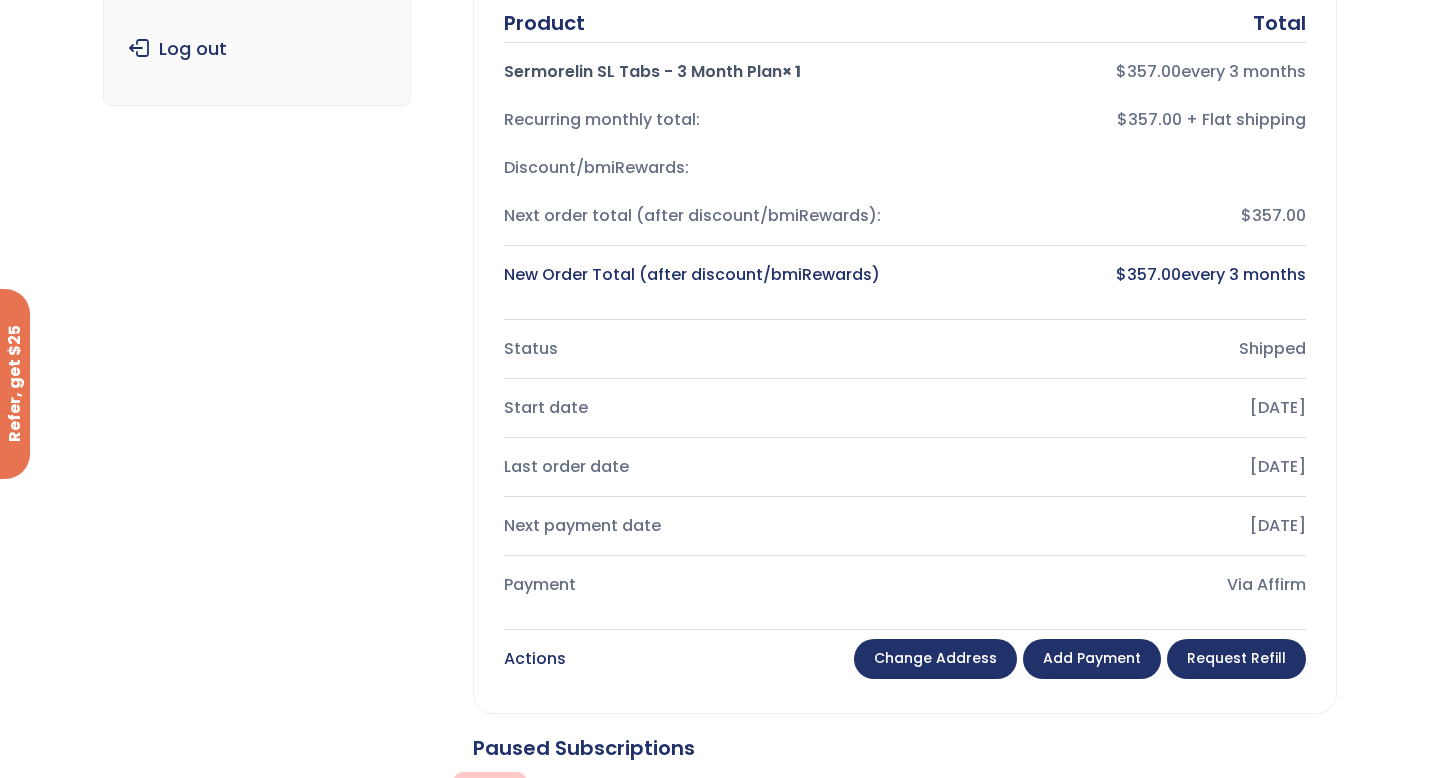 scroll, scrollTop: 368, scrollLeft: 0, axis: vertical 